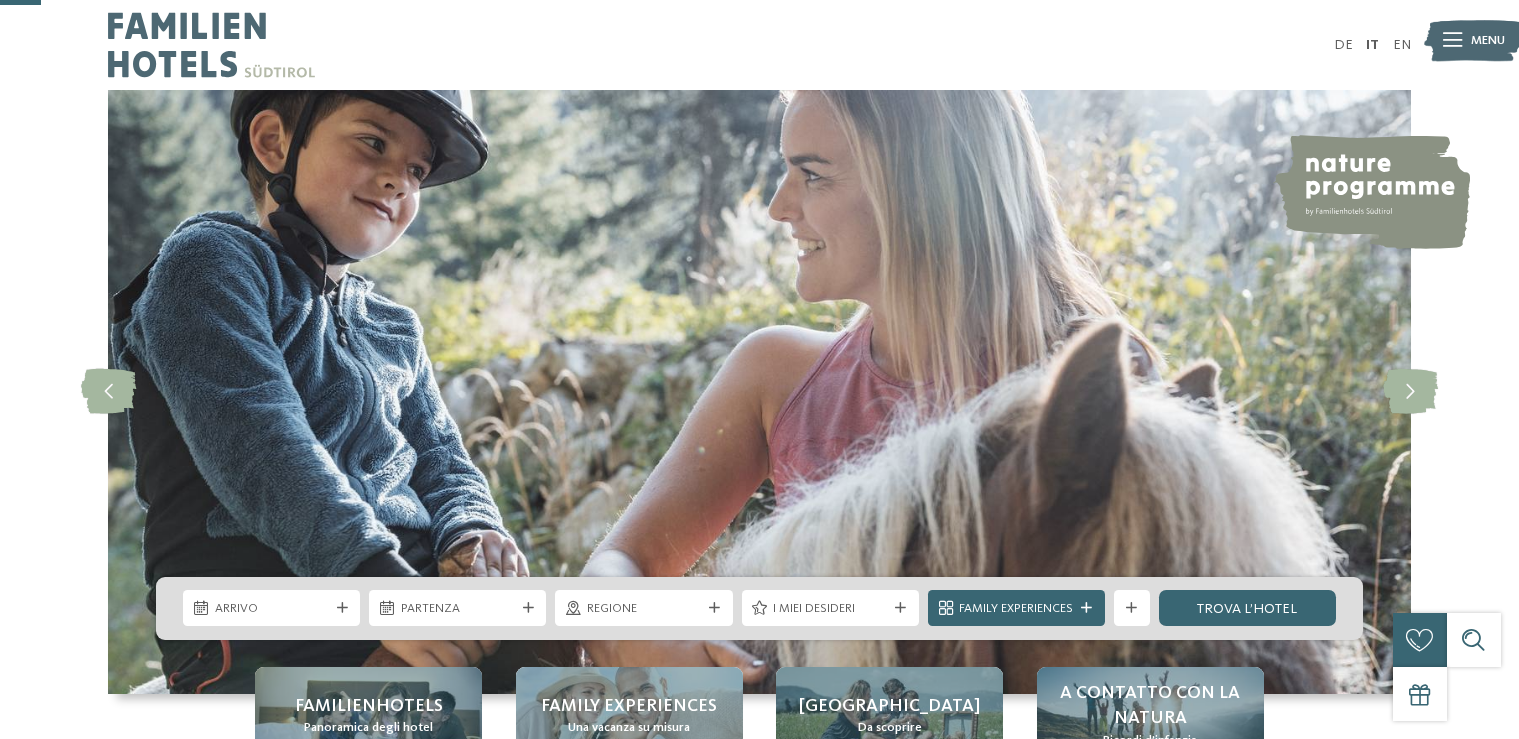 click on "Arrivo" at bounding box center [271, 608] 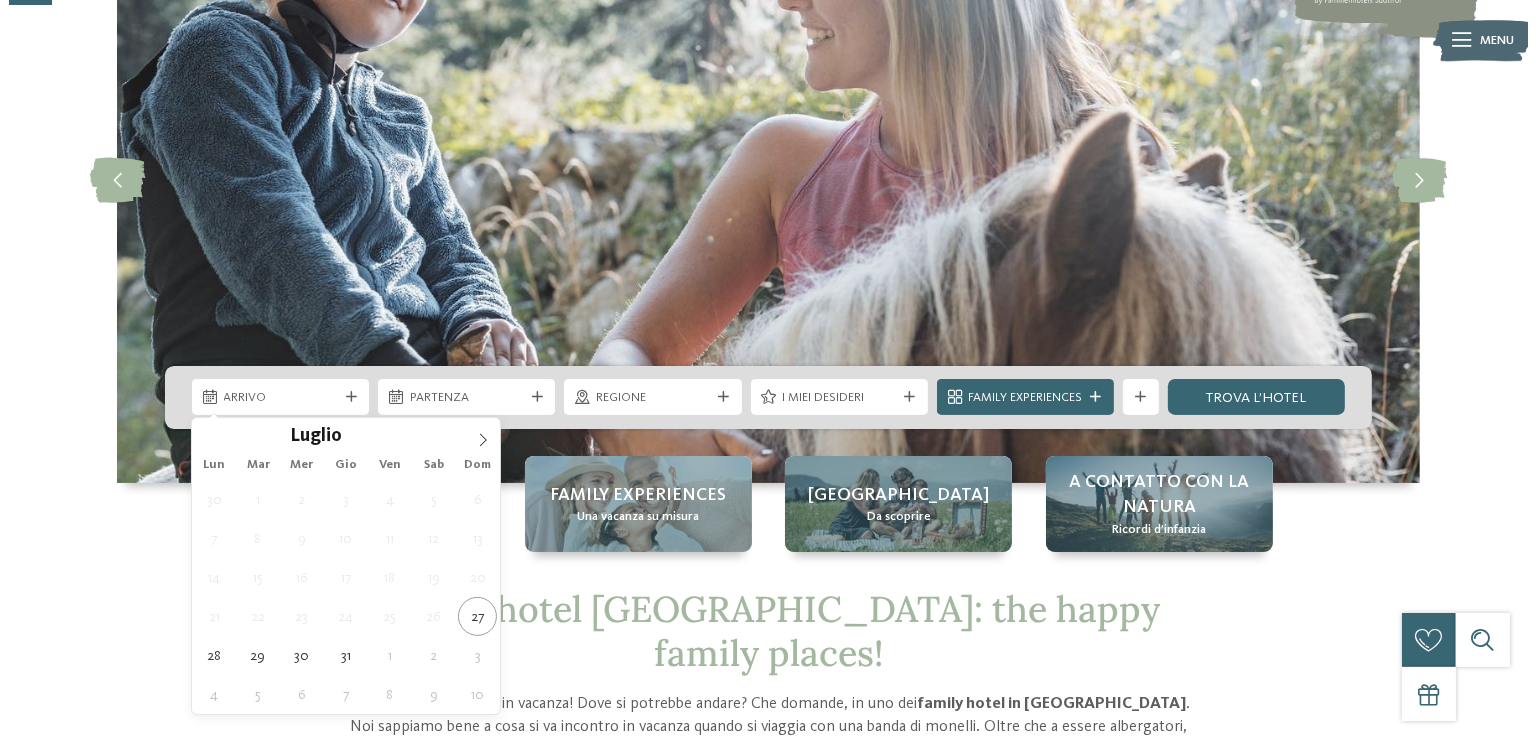 scroll, scrollTop: 316, scrollLeft: 0, axis: vertical 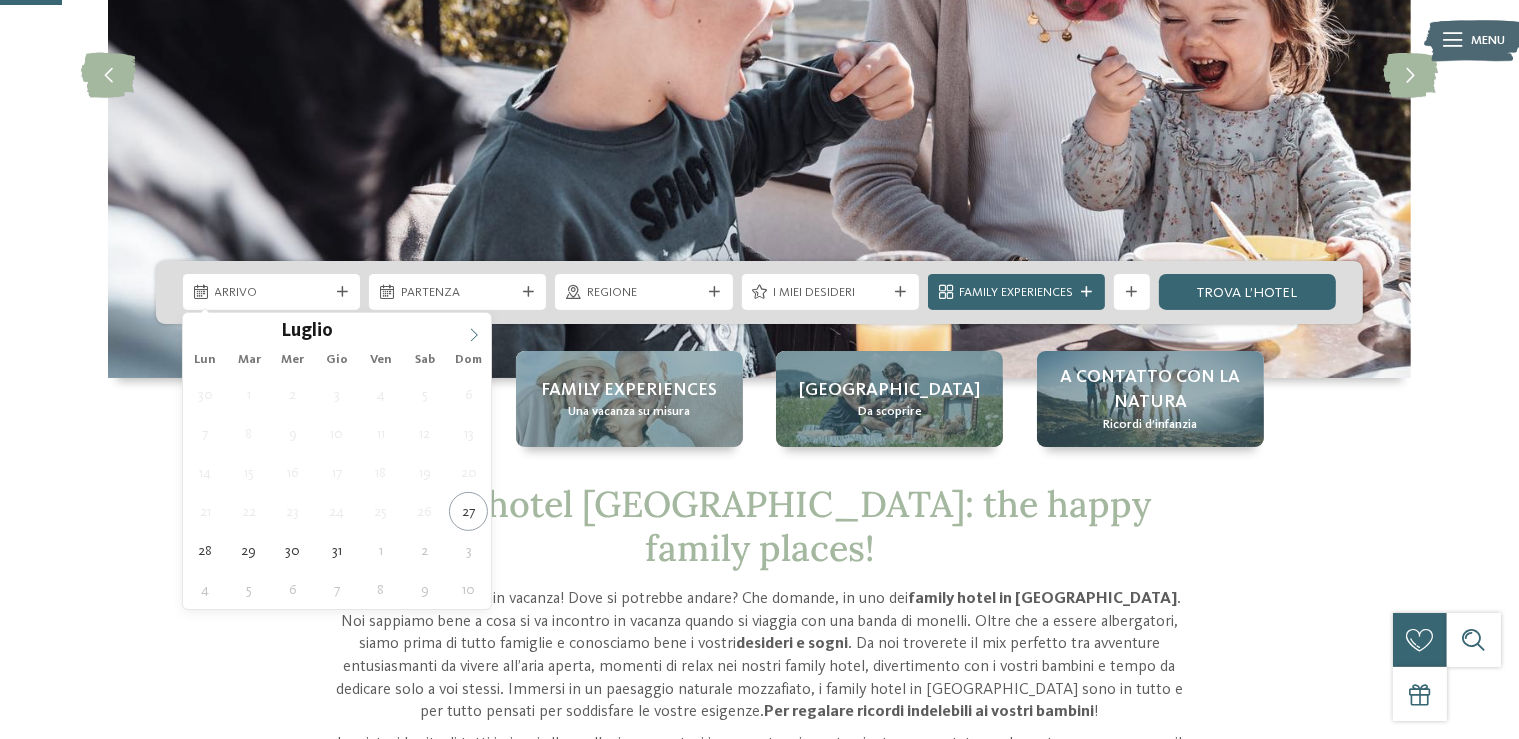 click 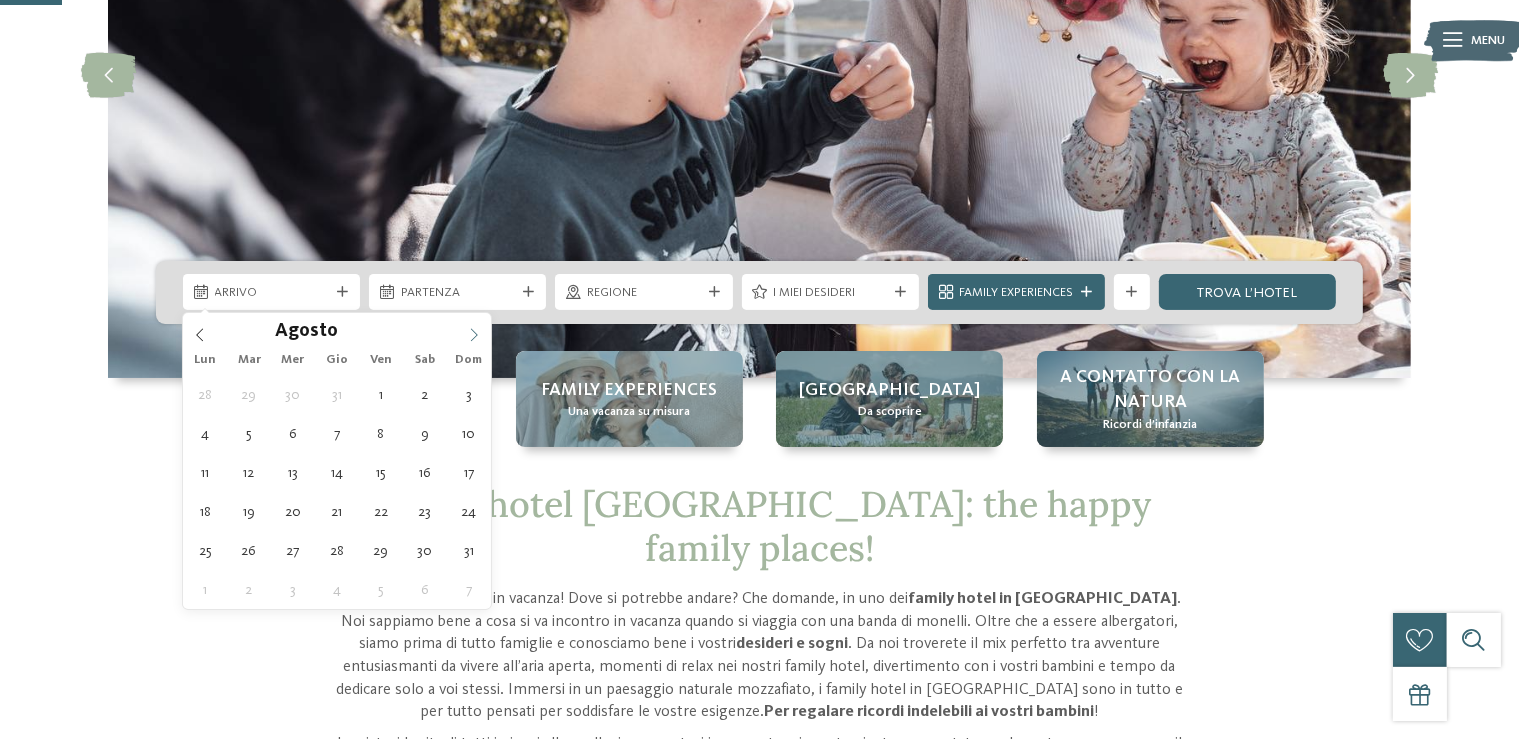 click 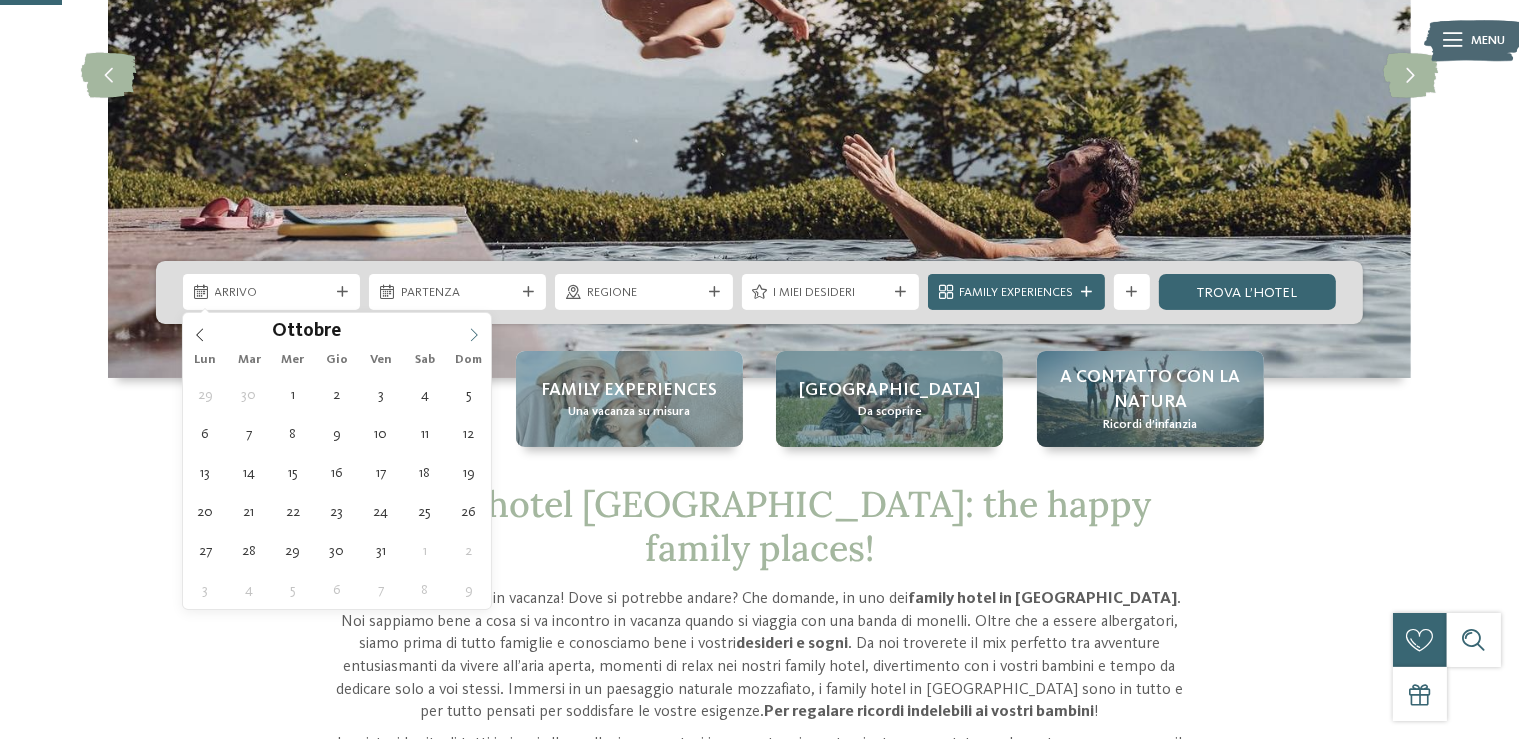 click 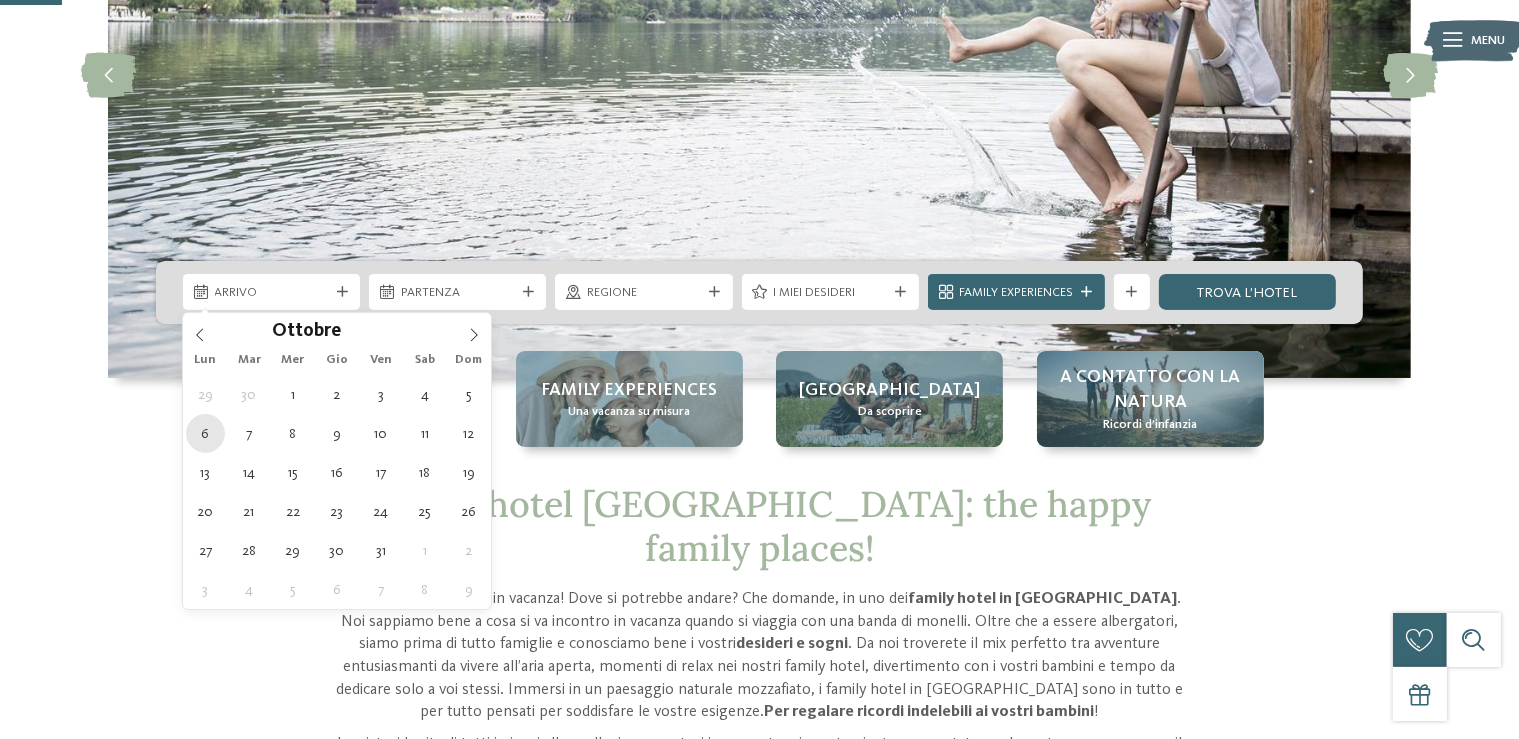 type on "06.10.2025" 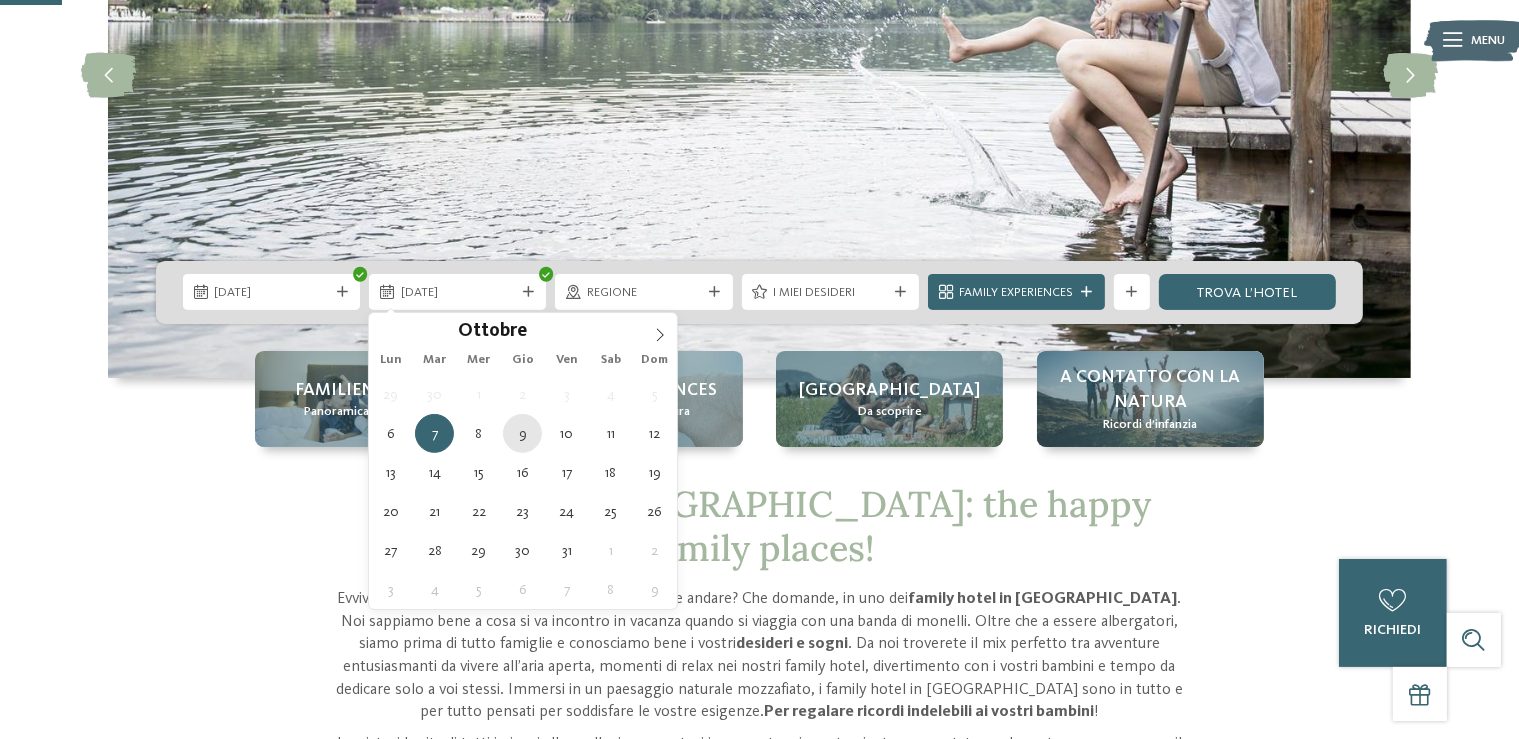 type on "09.10.2025" 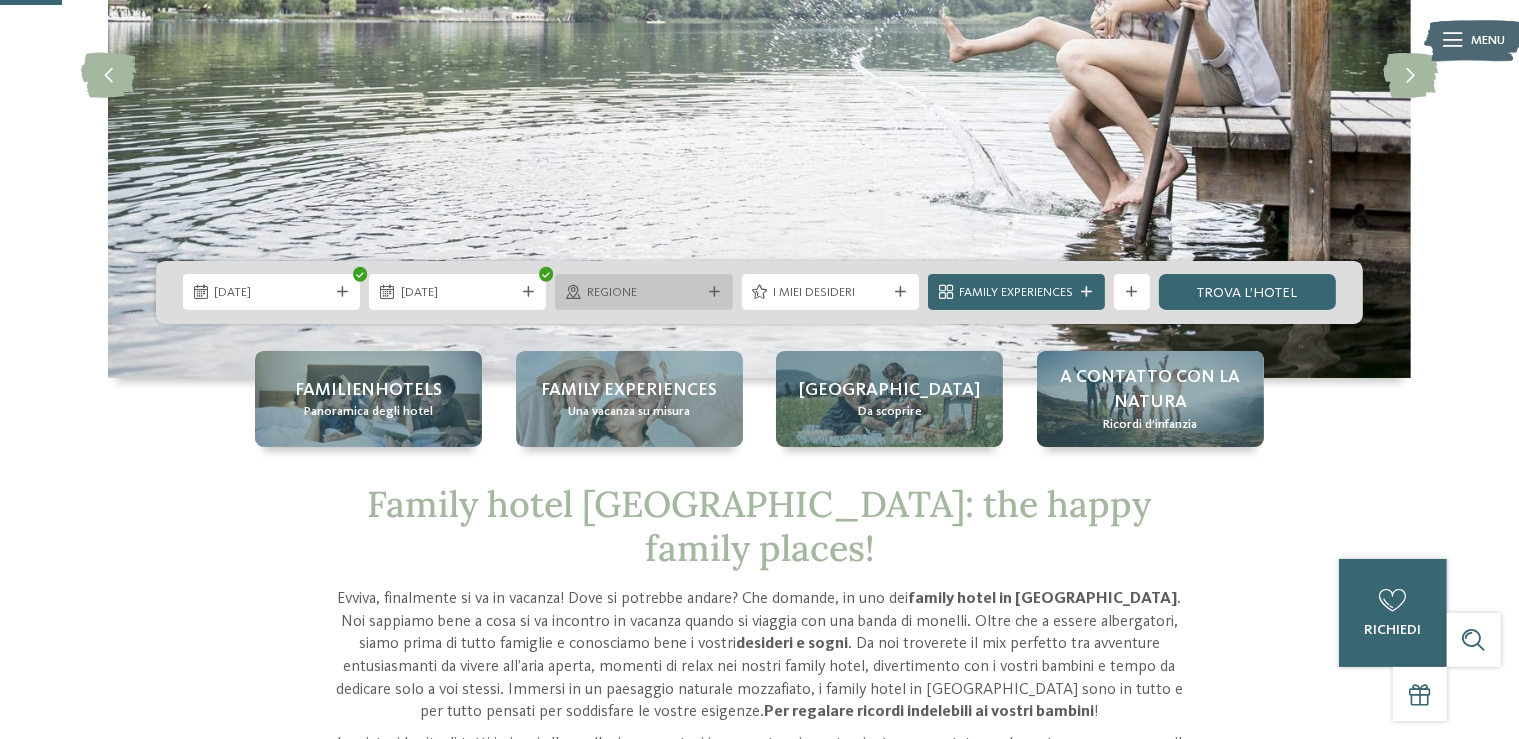 click on "Regione" at bounding box center (644, 293) 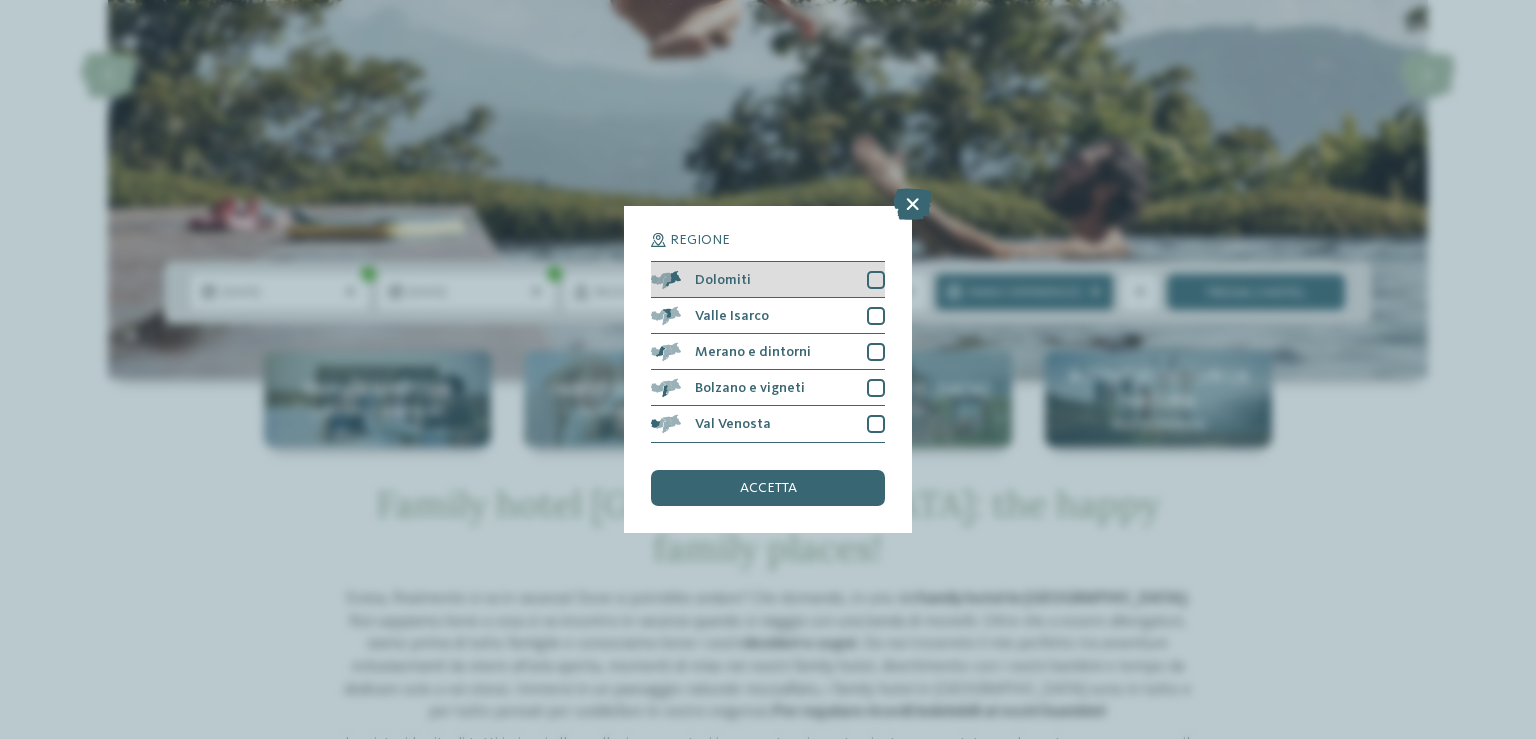 click at bounding box center (876, 280) 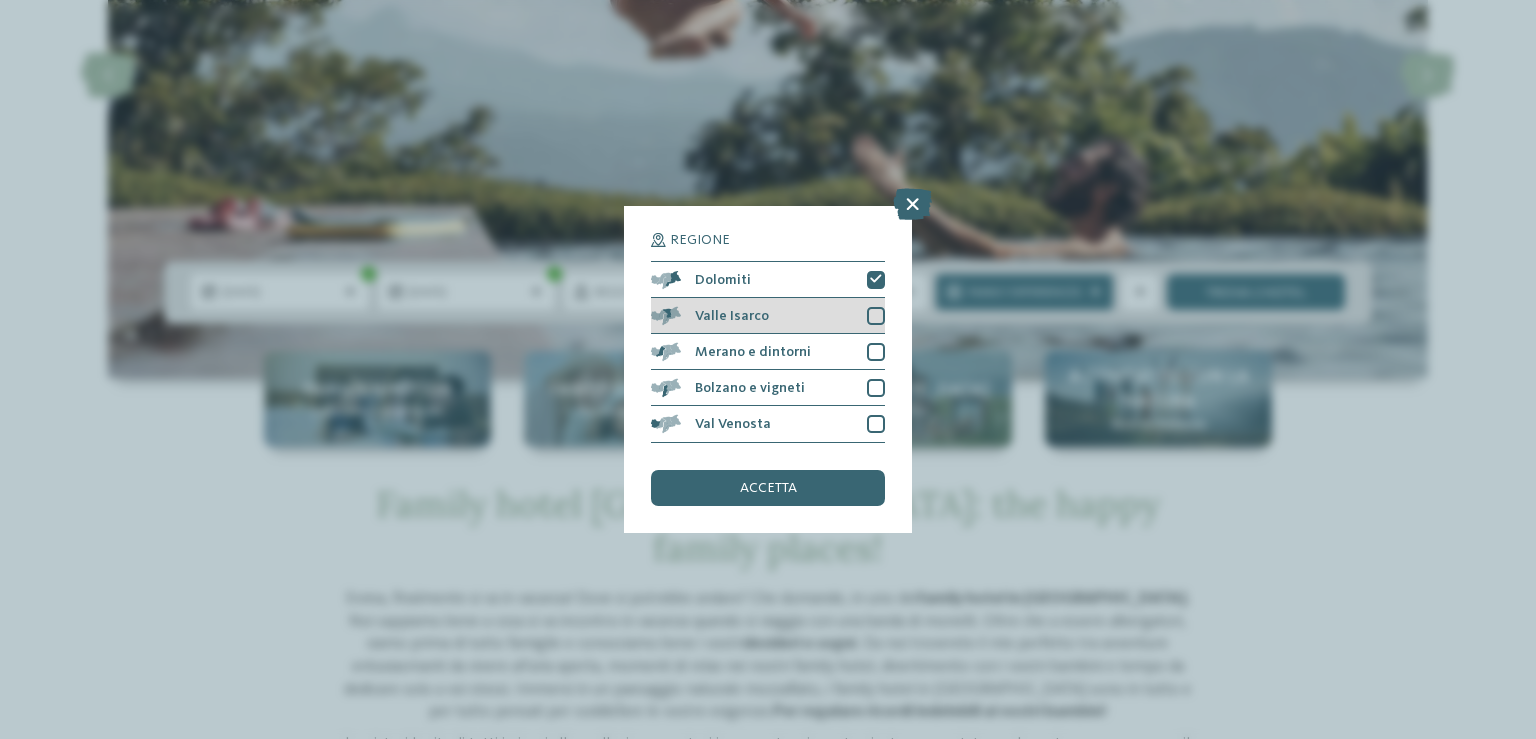 click at bounding box center [876, 316] 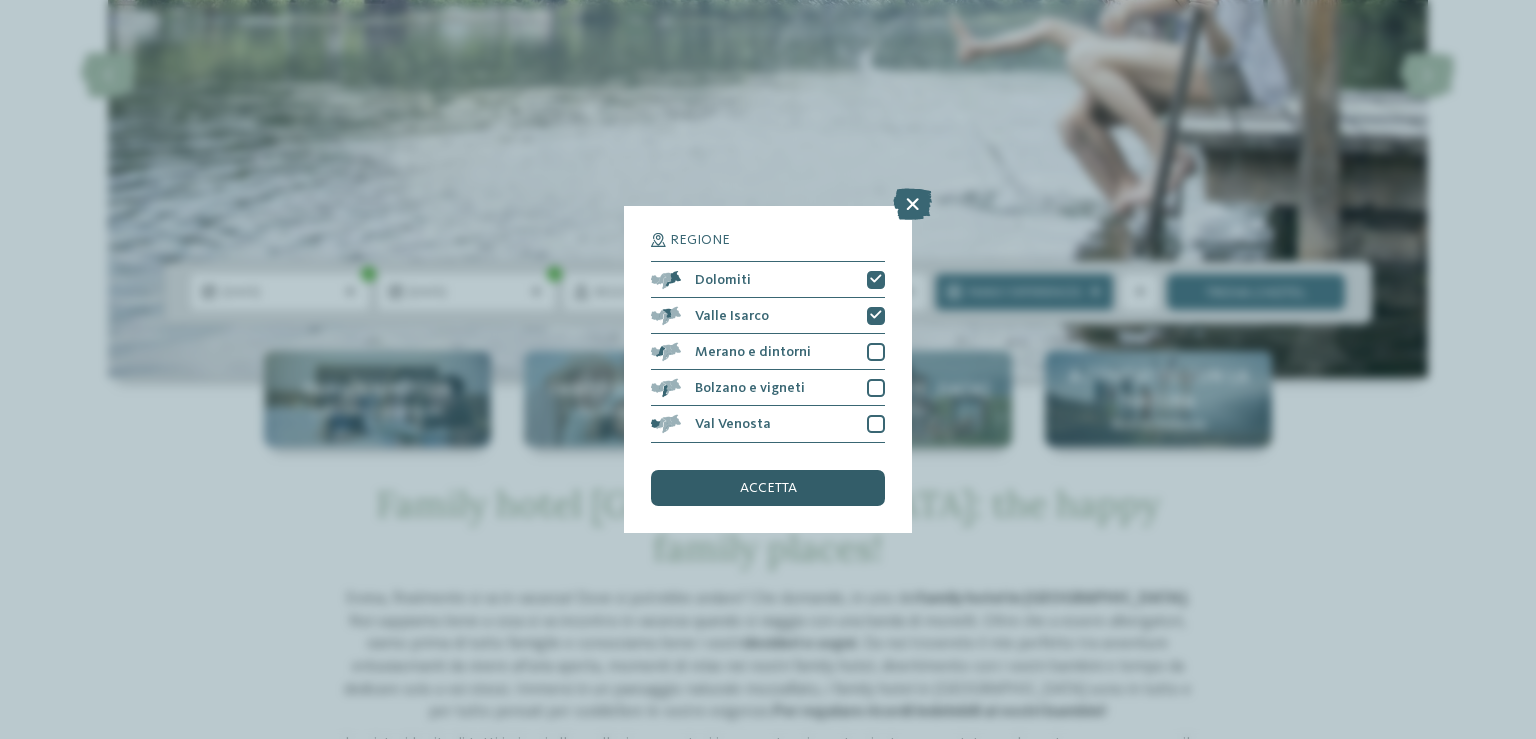 click on "accetta" at bounding box center (768, 488) 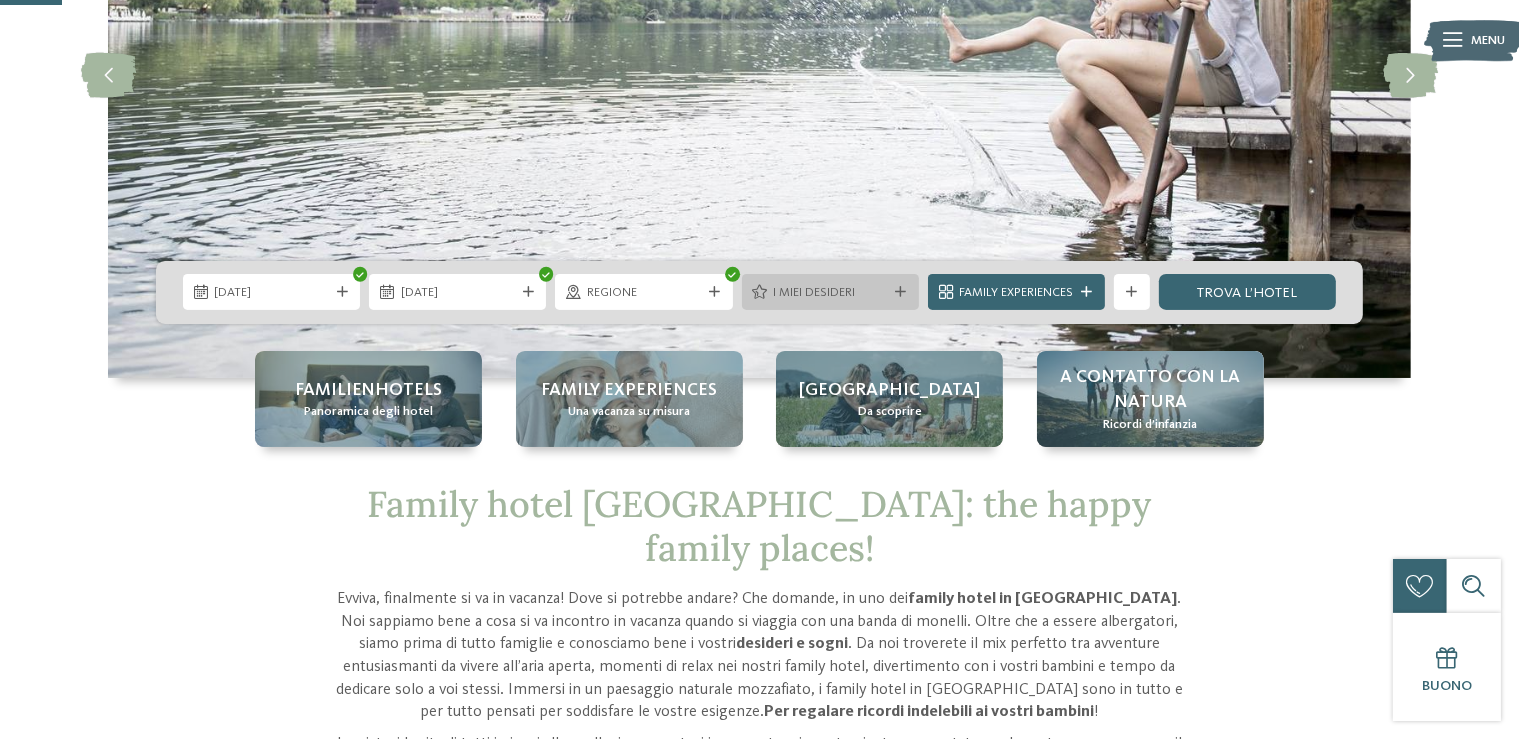 click on "I miei desideri" at bounding box center [830, 293] 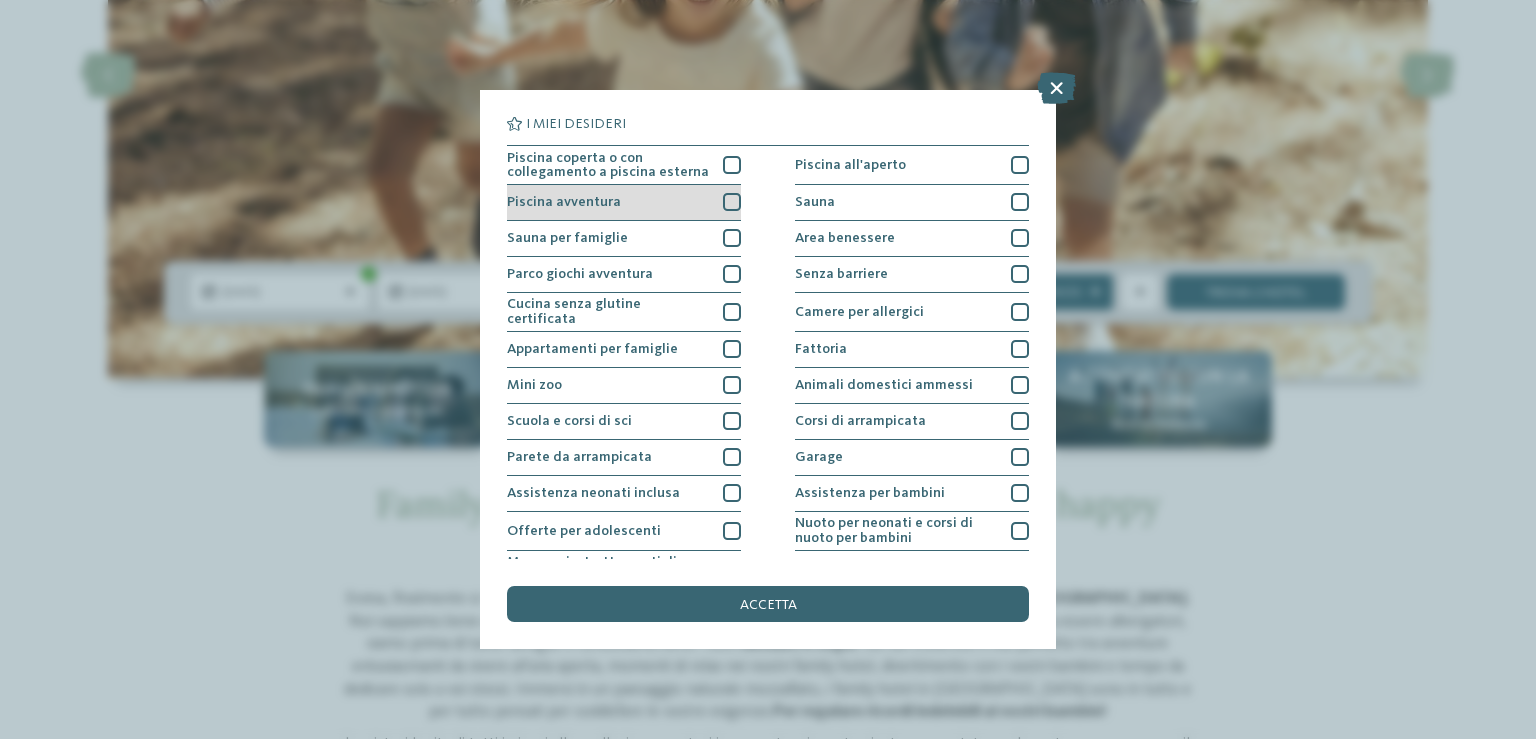 click on "Piscina avventura" at bounding box center (624, 203) 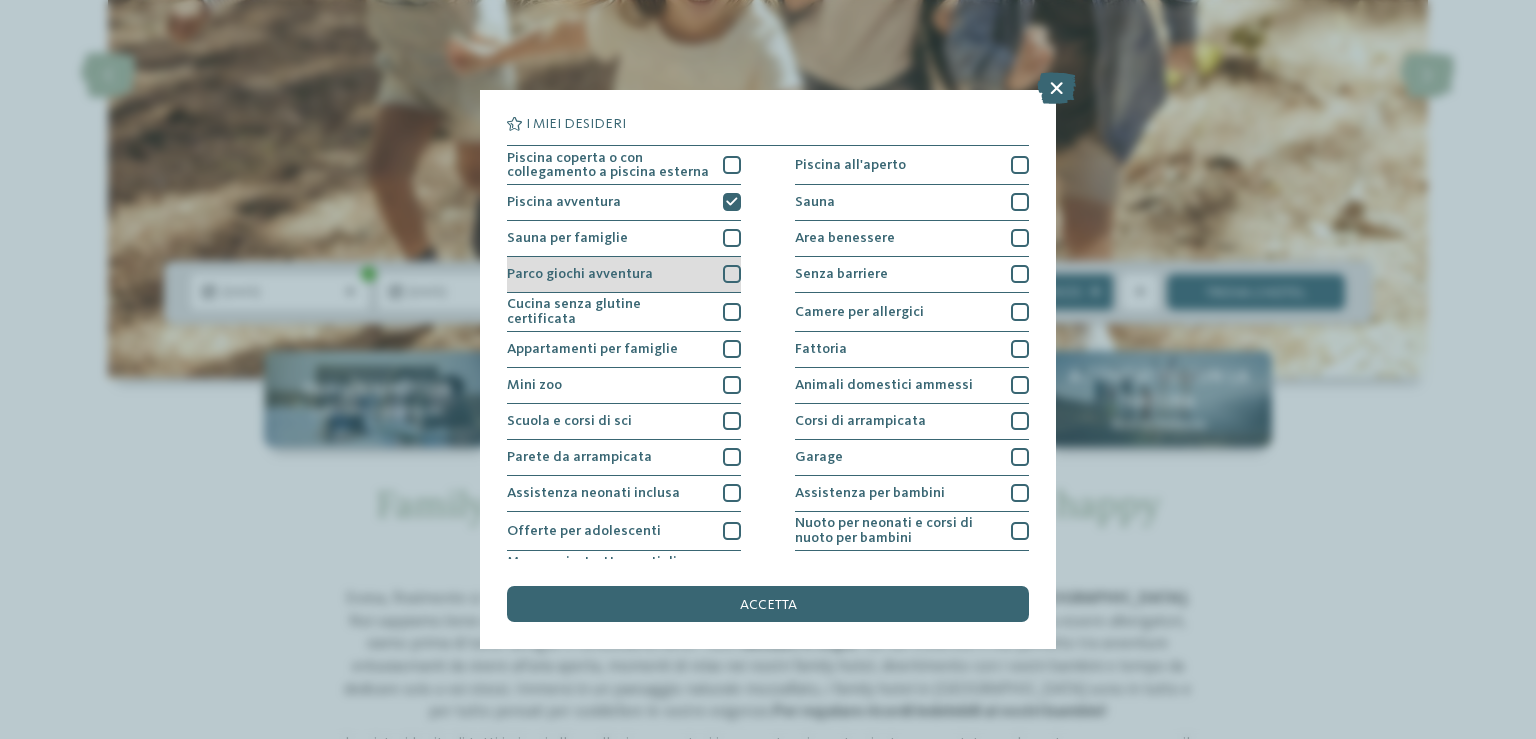 click on "Parco giochi avventura" at bounding box center [624, 275] 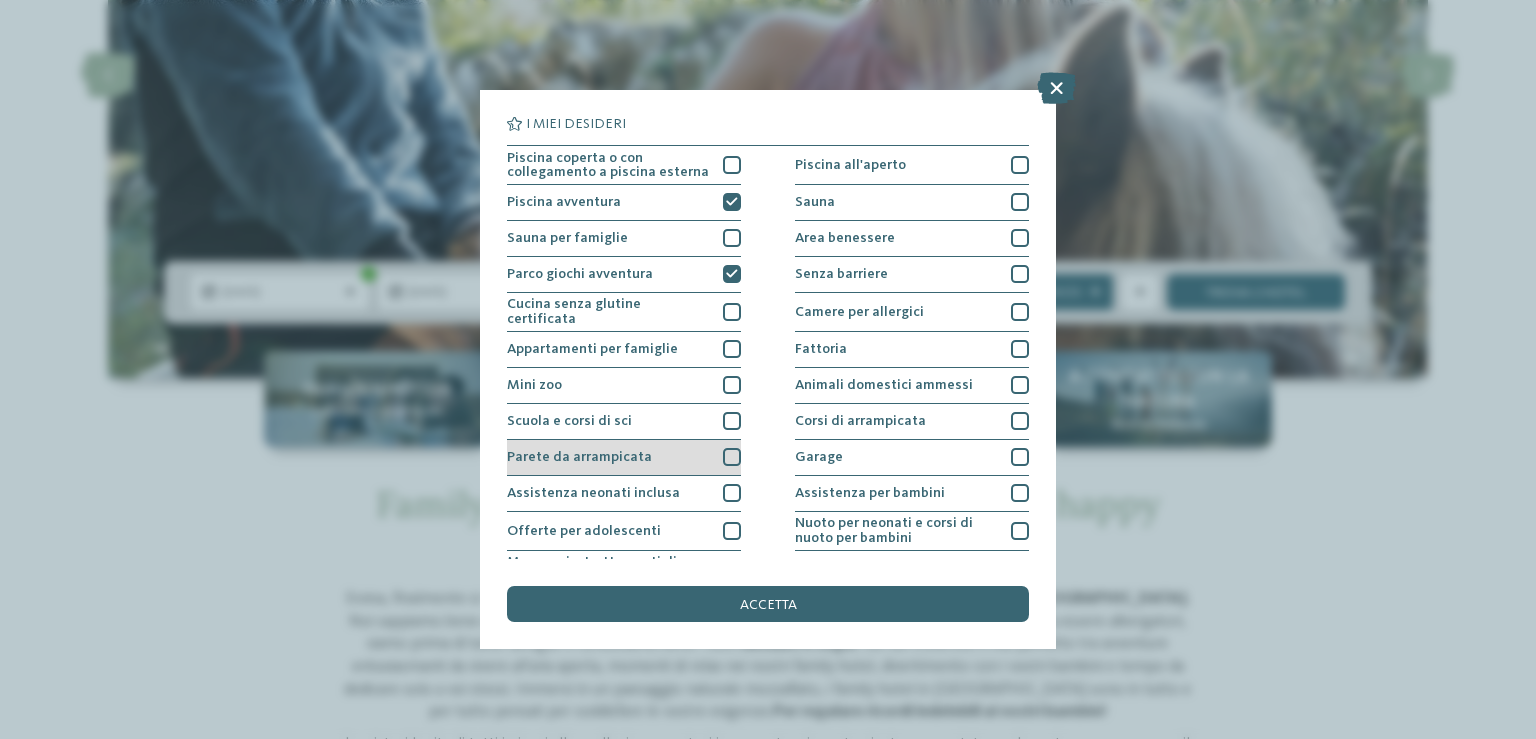 click on "Parete da arrampicata" at bounding box center (624, 458) 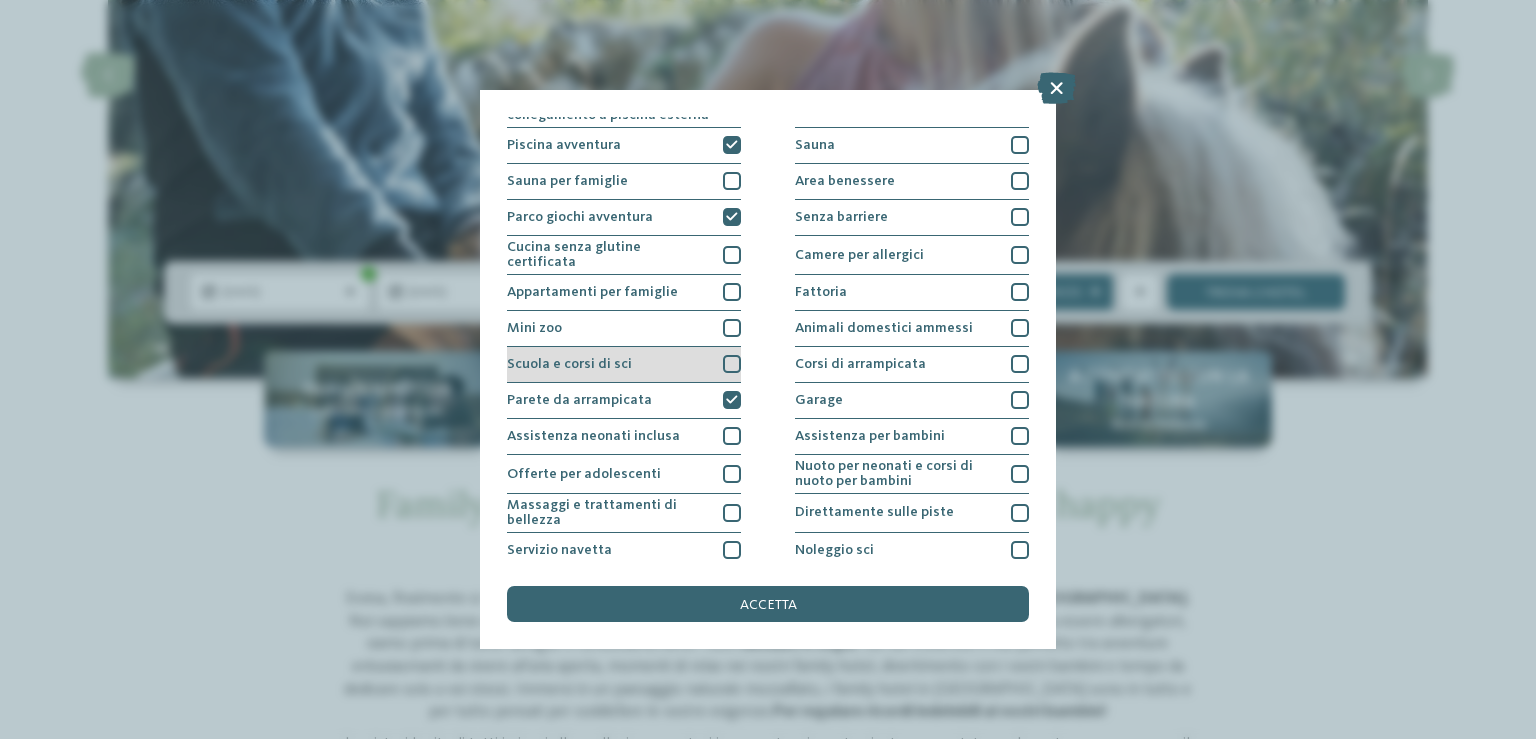 scroll, scrollTop: 115, scrollLeft: 0, axis: vertical 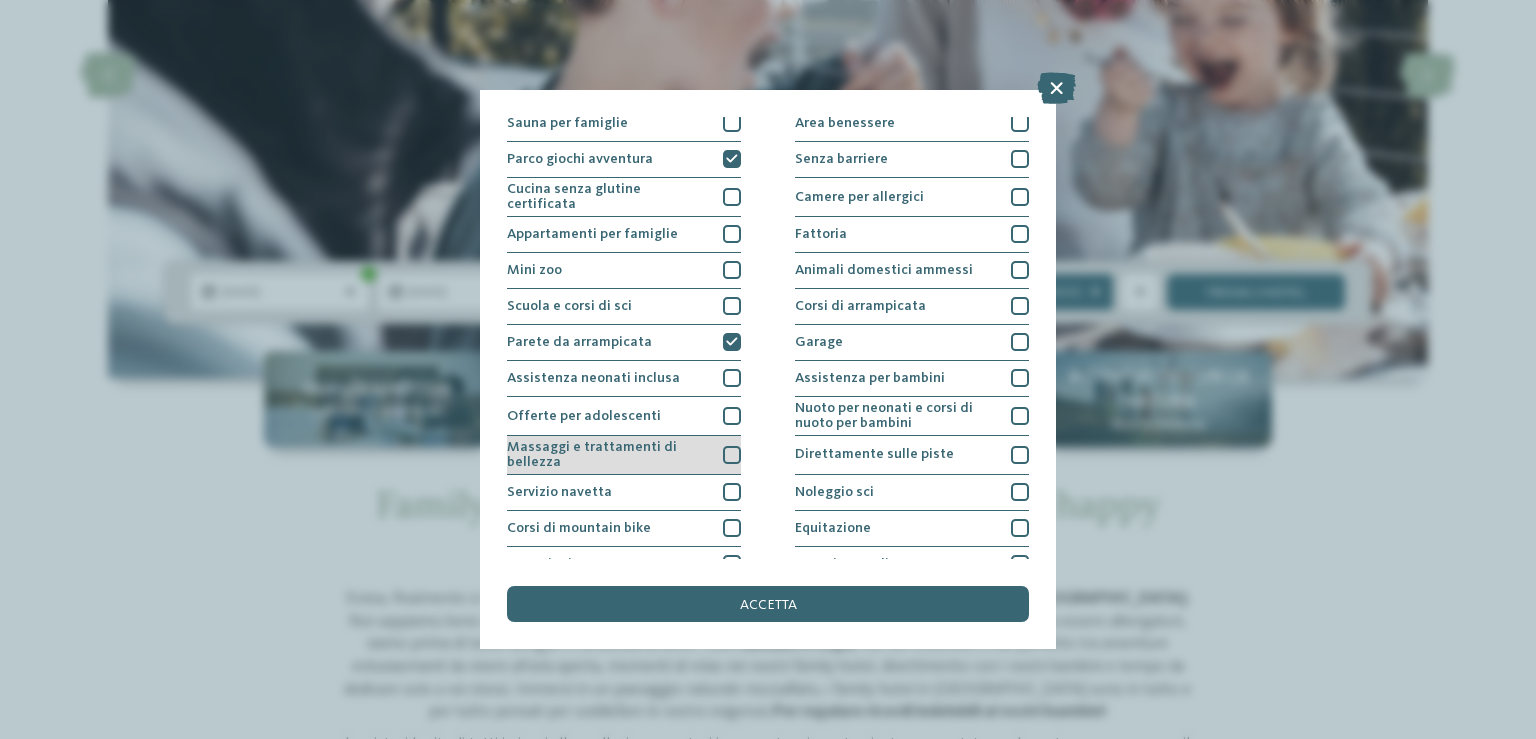 click on "Massaggi e trattamenti di bellezza" at bounding box center (608, 454) 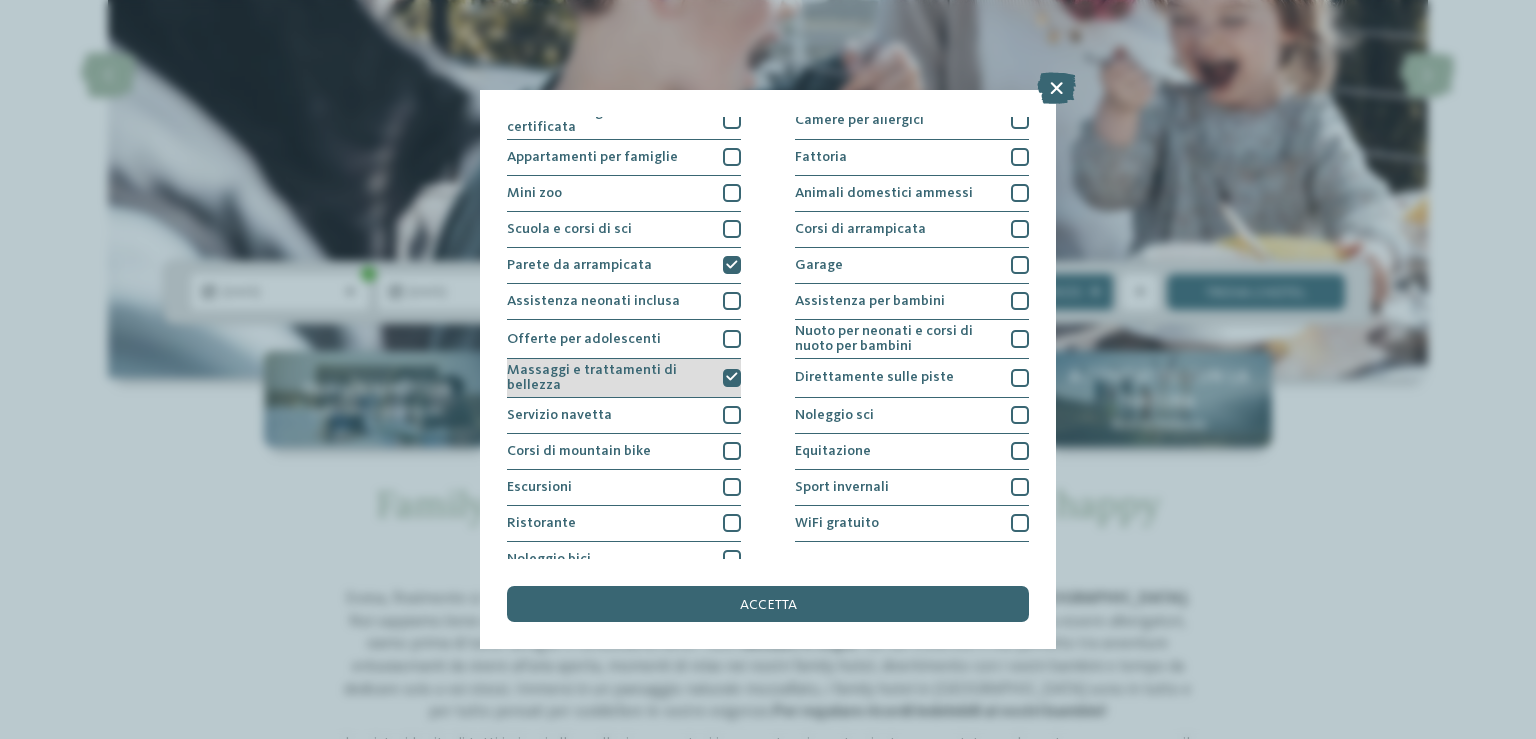 scroll, scrollTop: 207, scrollLeft: 0, axis: vertical 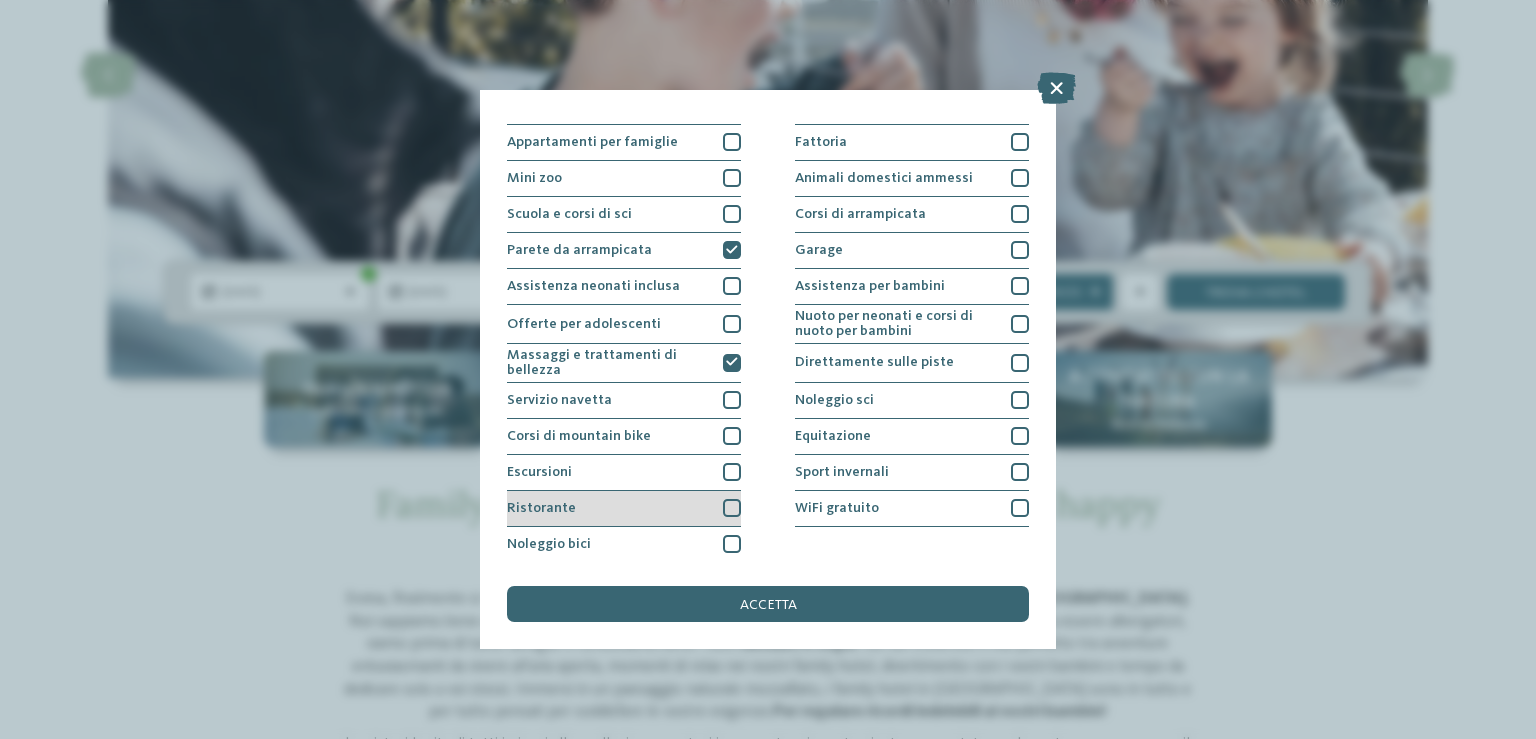 click on "Ristorante" at bounding box center (624, 509) 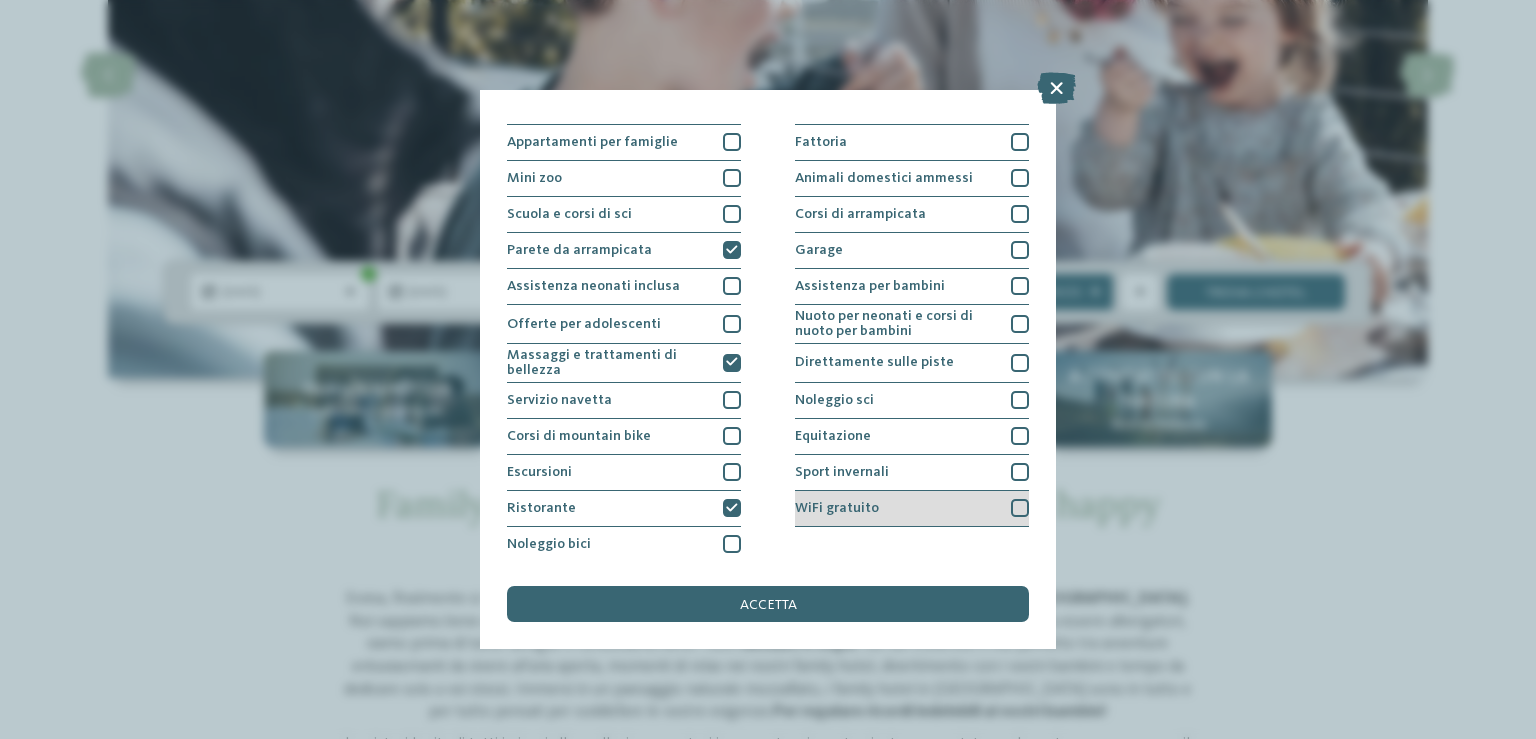 click on "WiFi gratuito" at bounding box center (912, 509) 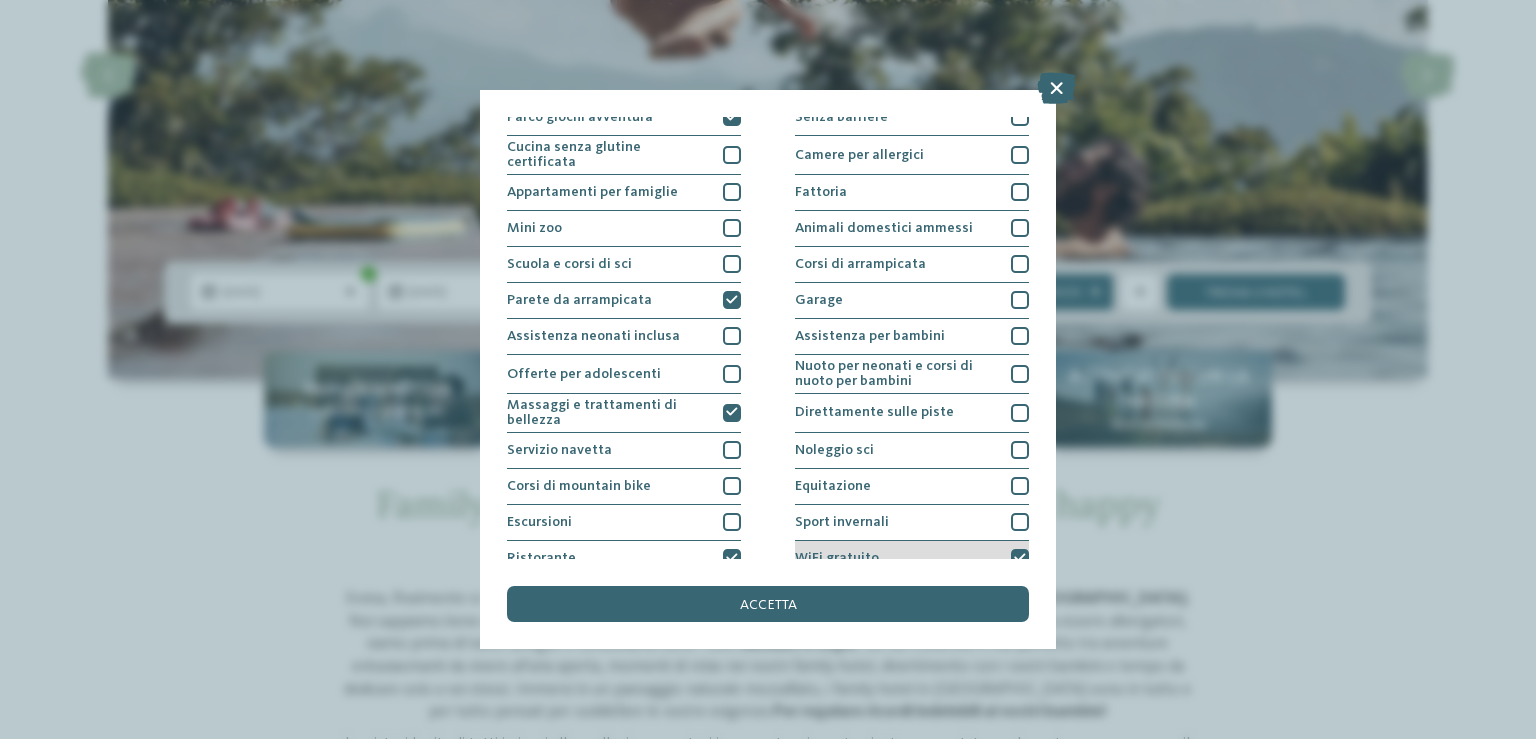 scroll, scrollTop: 149, scrollLeft: 0, axis: vertical 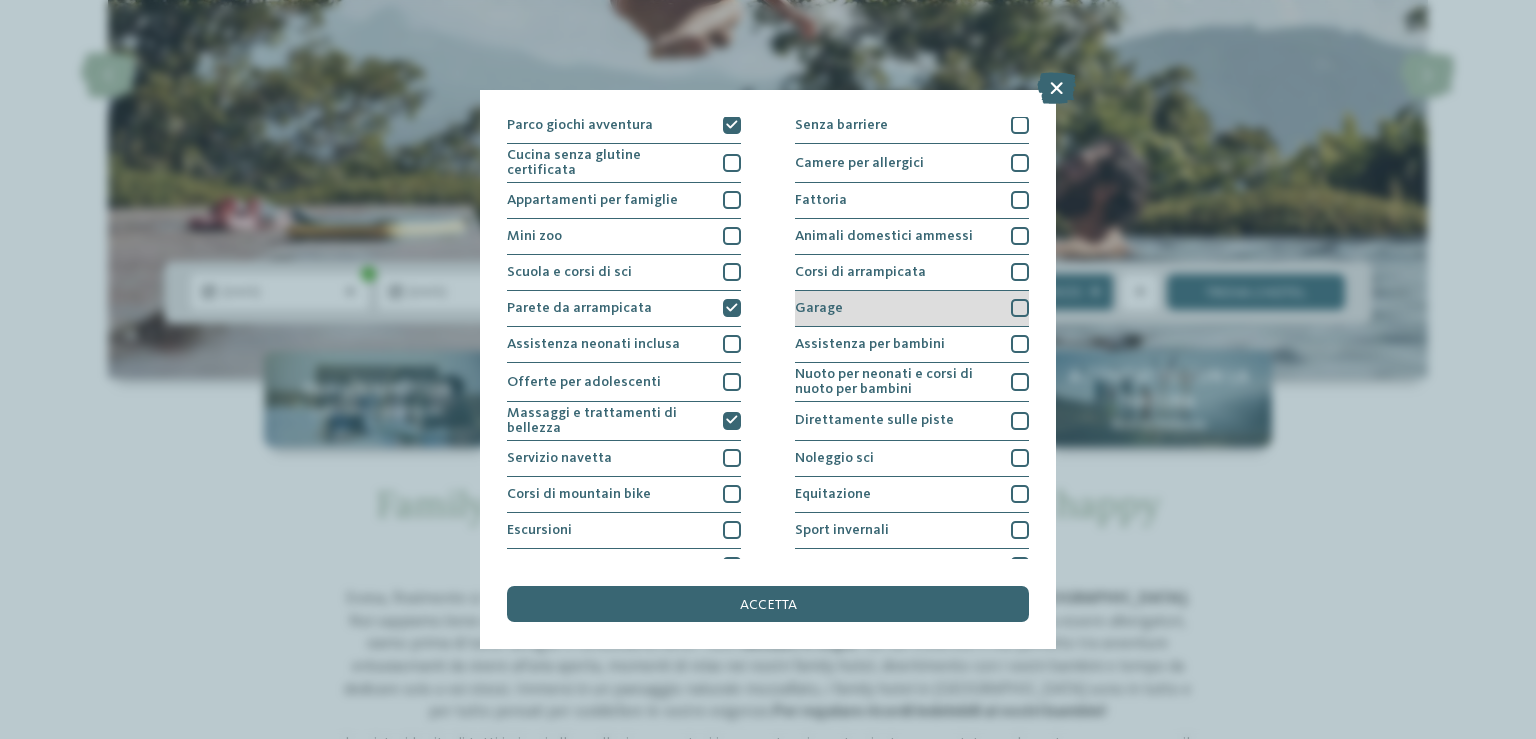 click on "Garage" at bounding box center (912, 309) 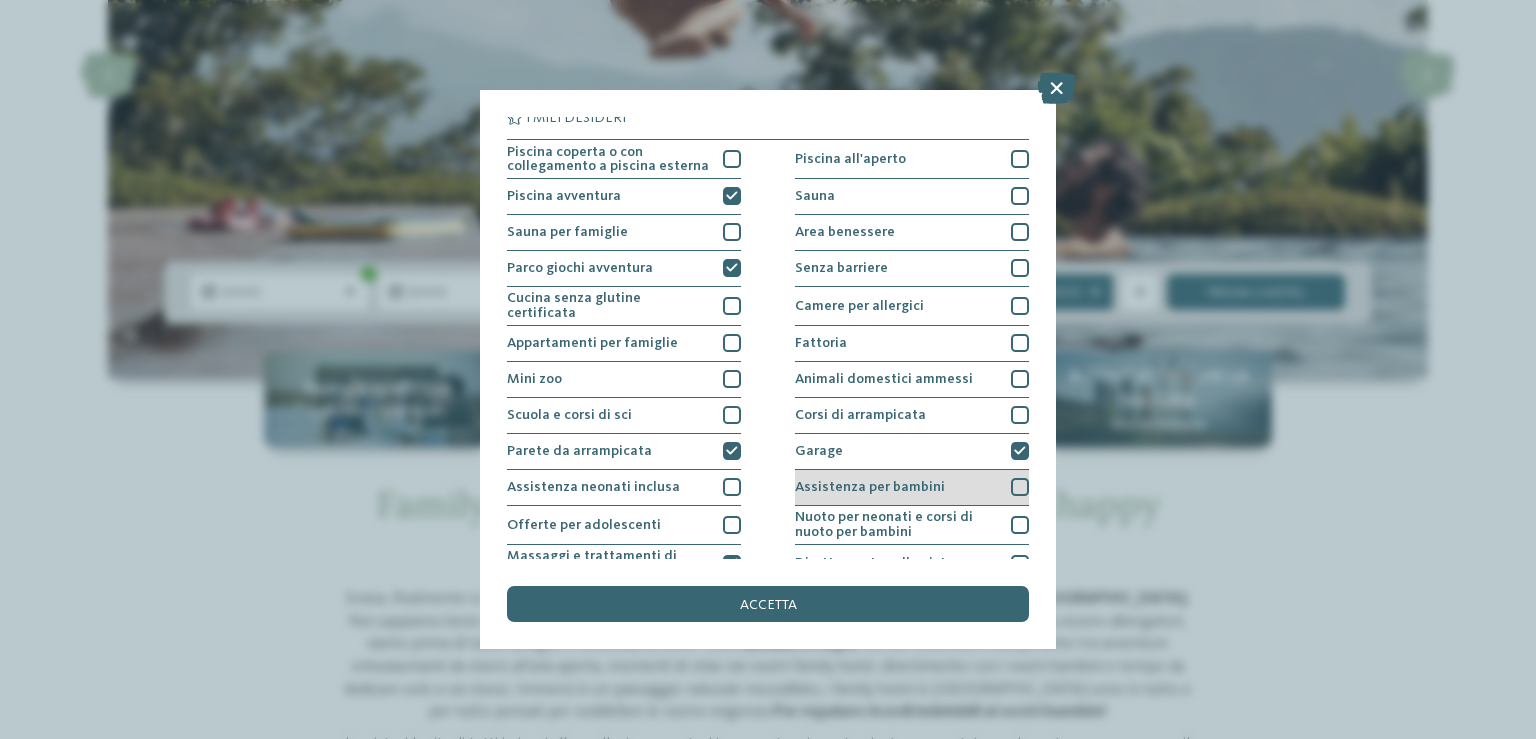 scroll, scrollTop: 0, scrollLeft: 0, axis: both 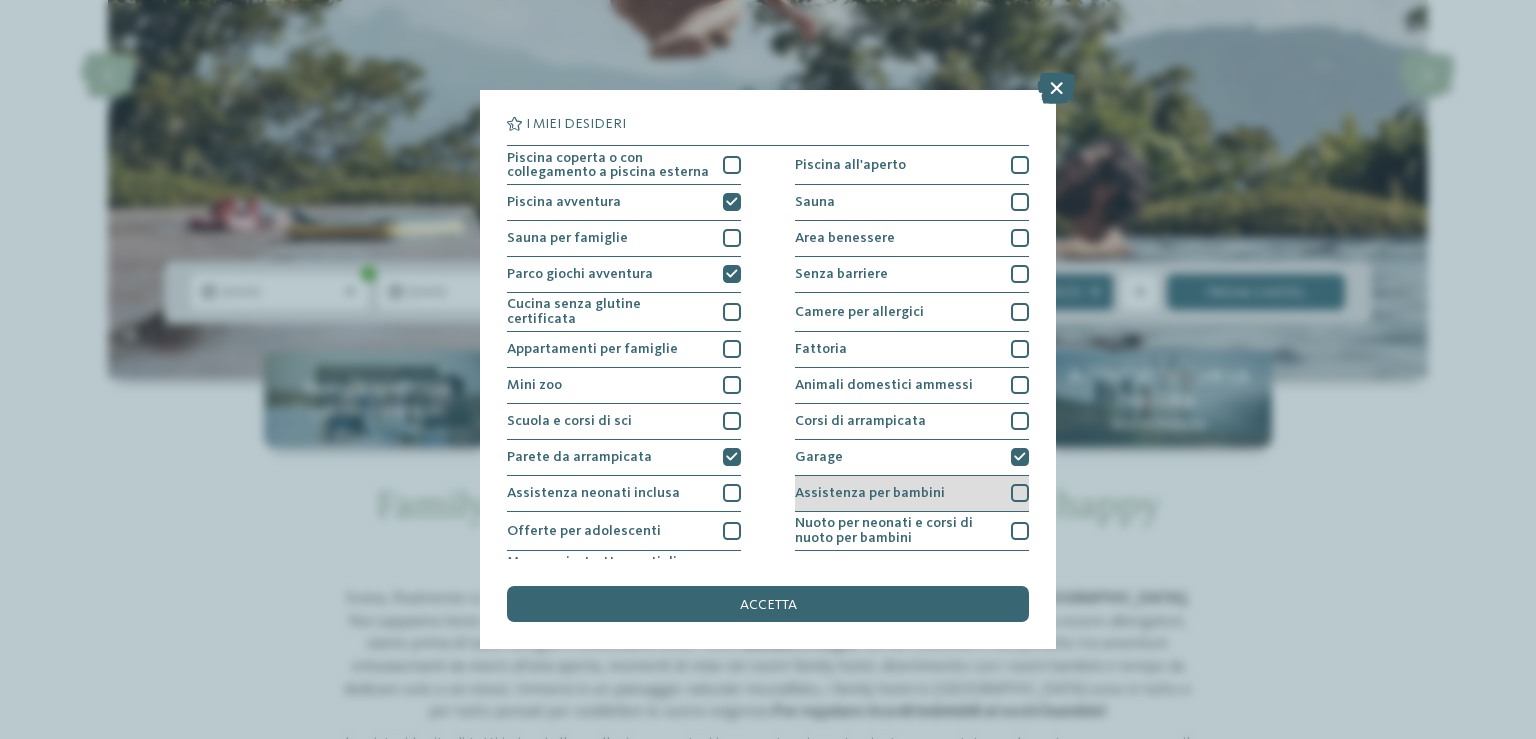 click on "Fattoria" at bounding box center (912, 350) 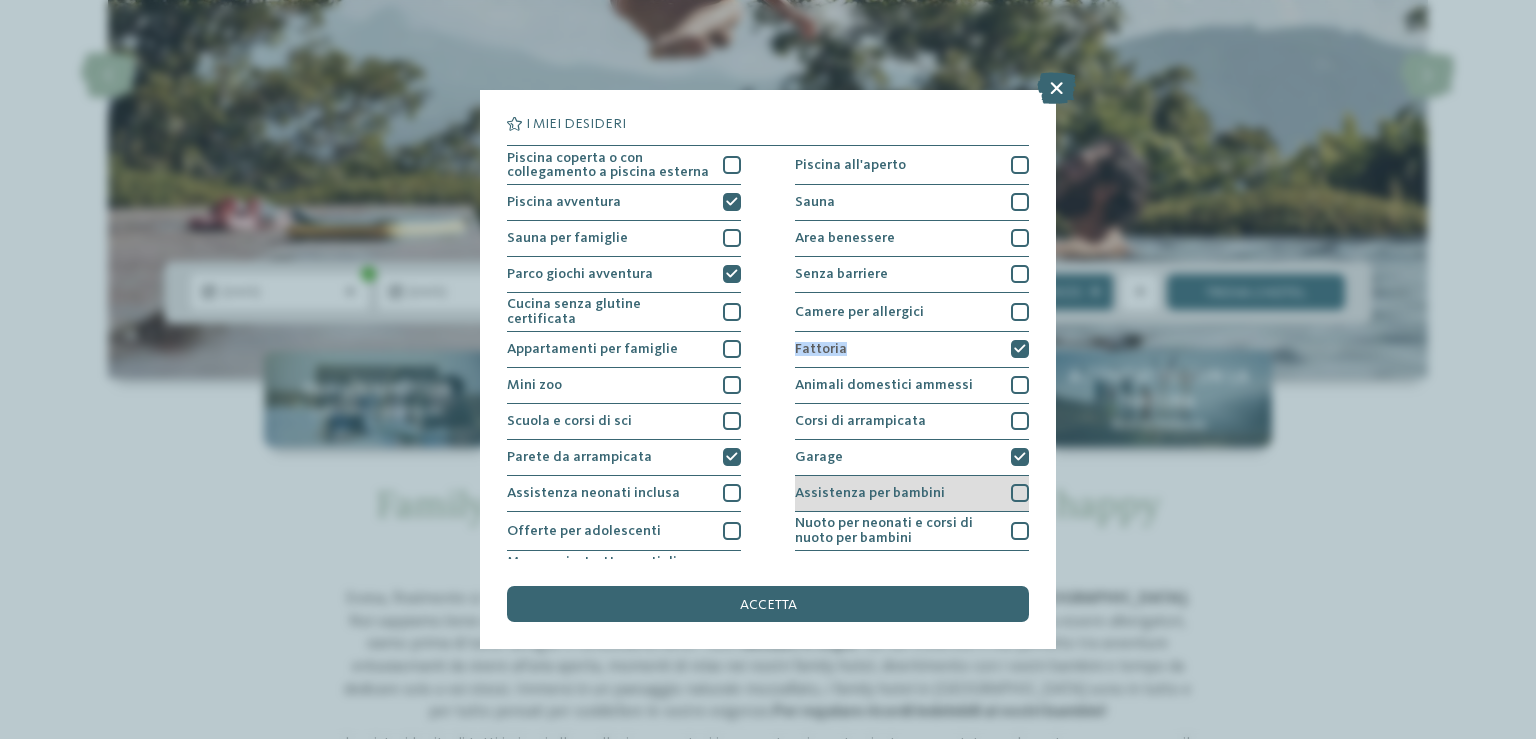 click on "Fattoria" at bounding box center [912, 350] 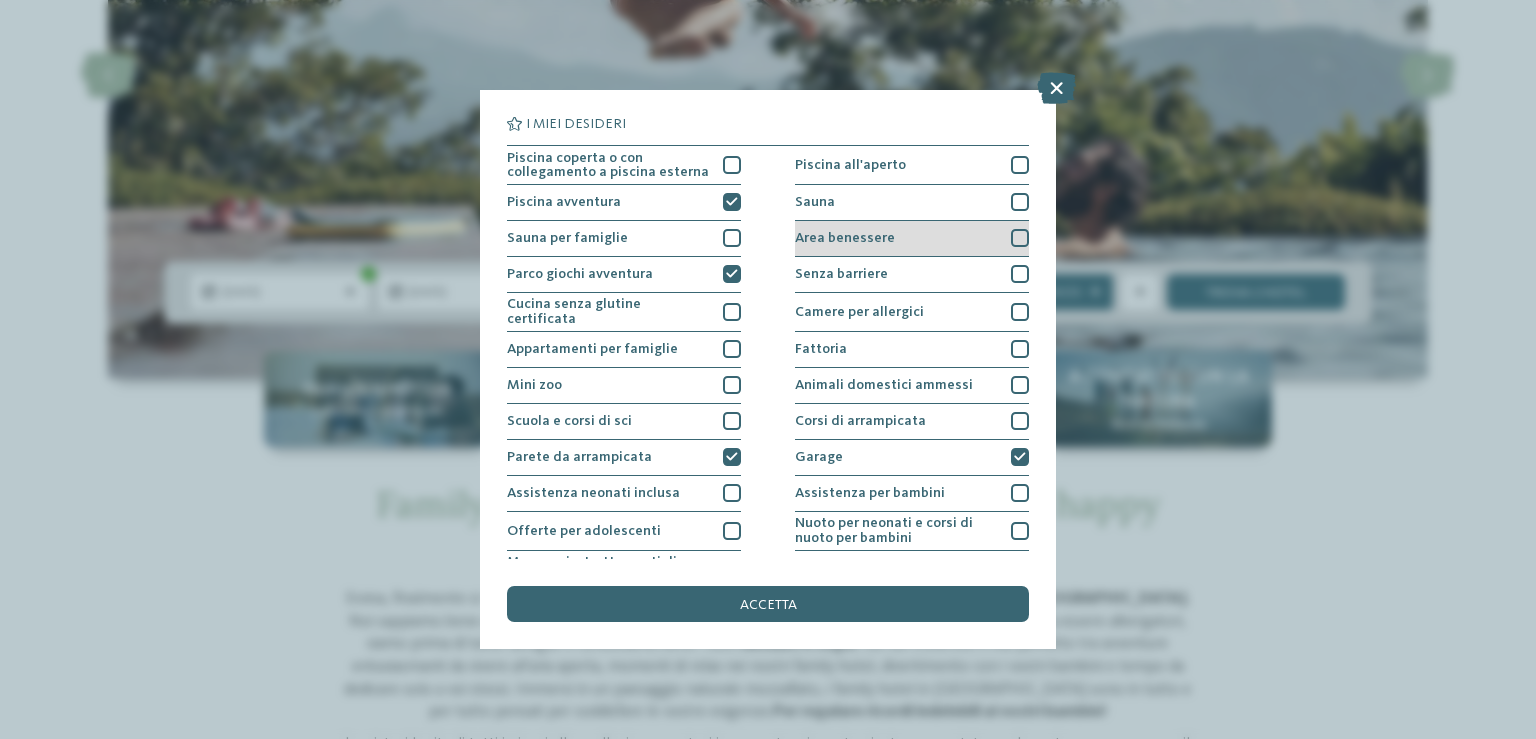 click on "Area benessere" at bounding box center (912, 239) 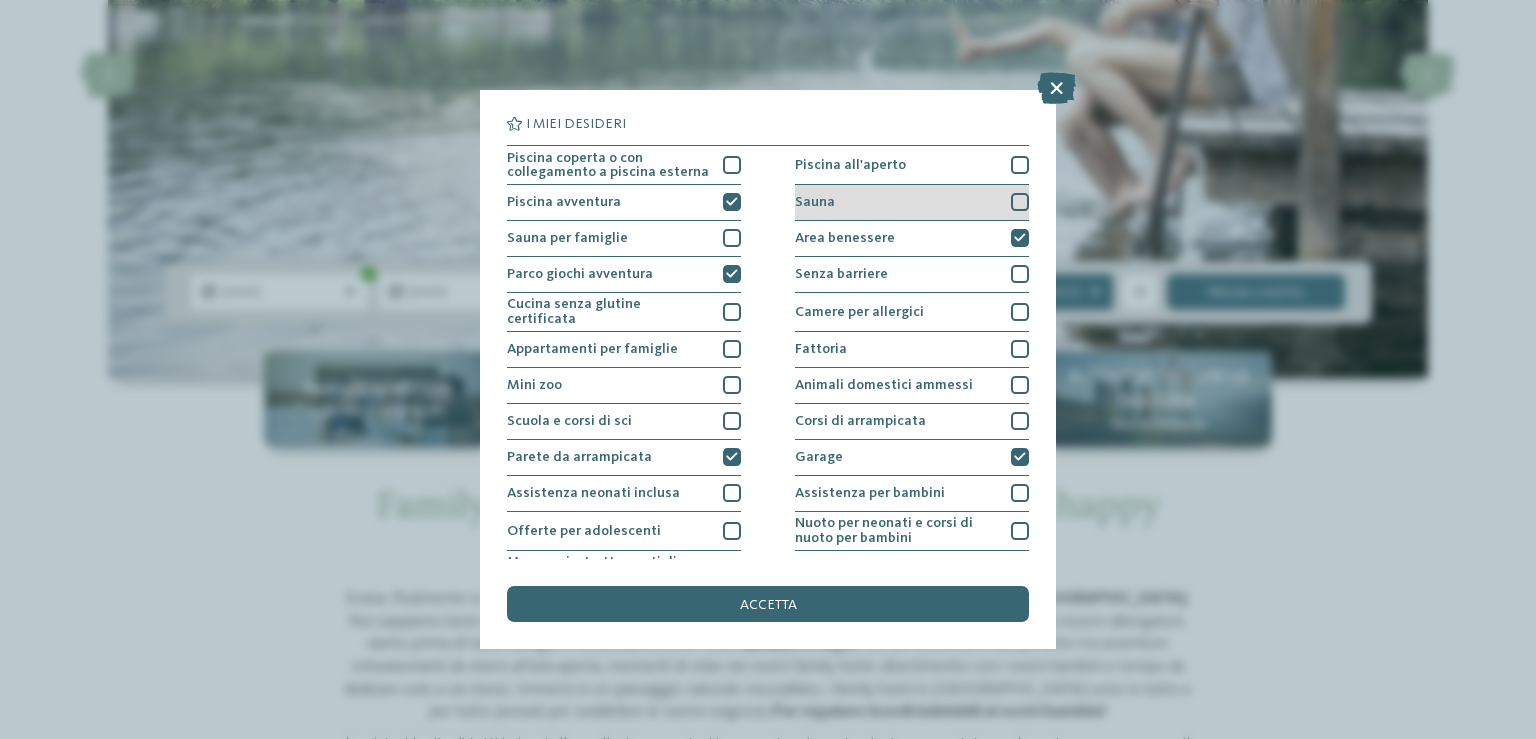 click on "Sauna" at bounding box center (912, 203) 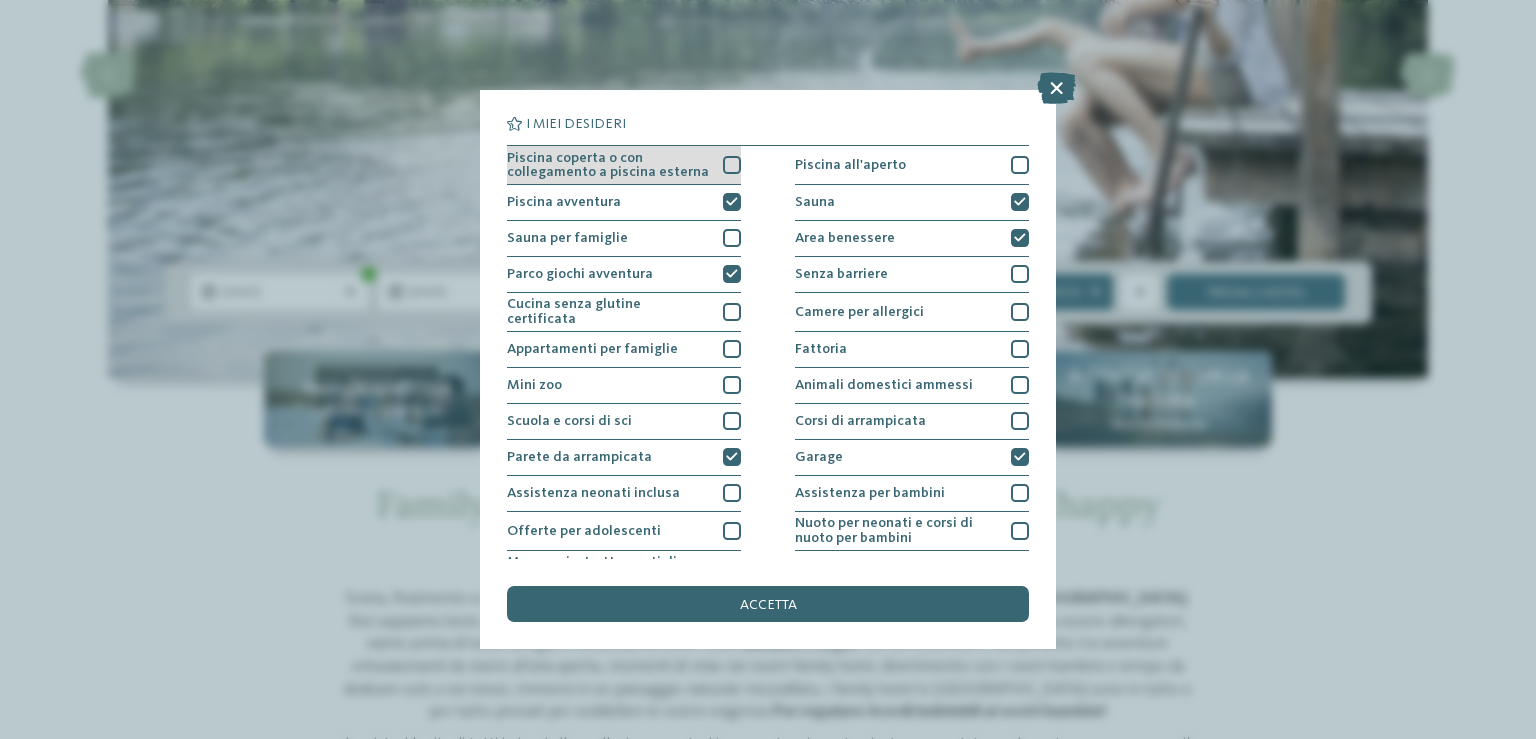 click on "Piscina coperta o con collegamento a piscina esterna" at bounding box center (624, 165) 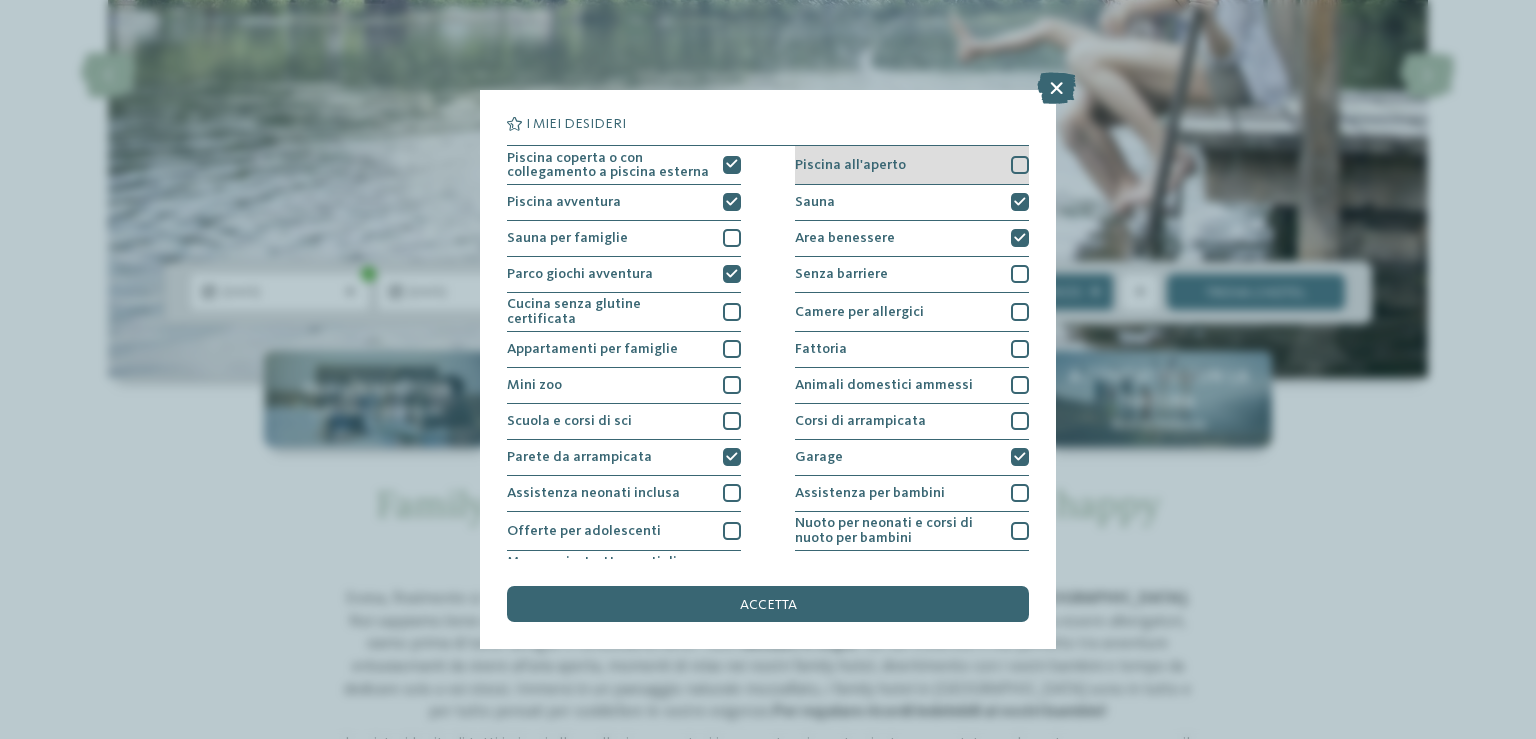 click on "Piscina all'aperto" at bounding box center [850, 165] 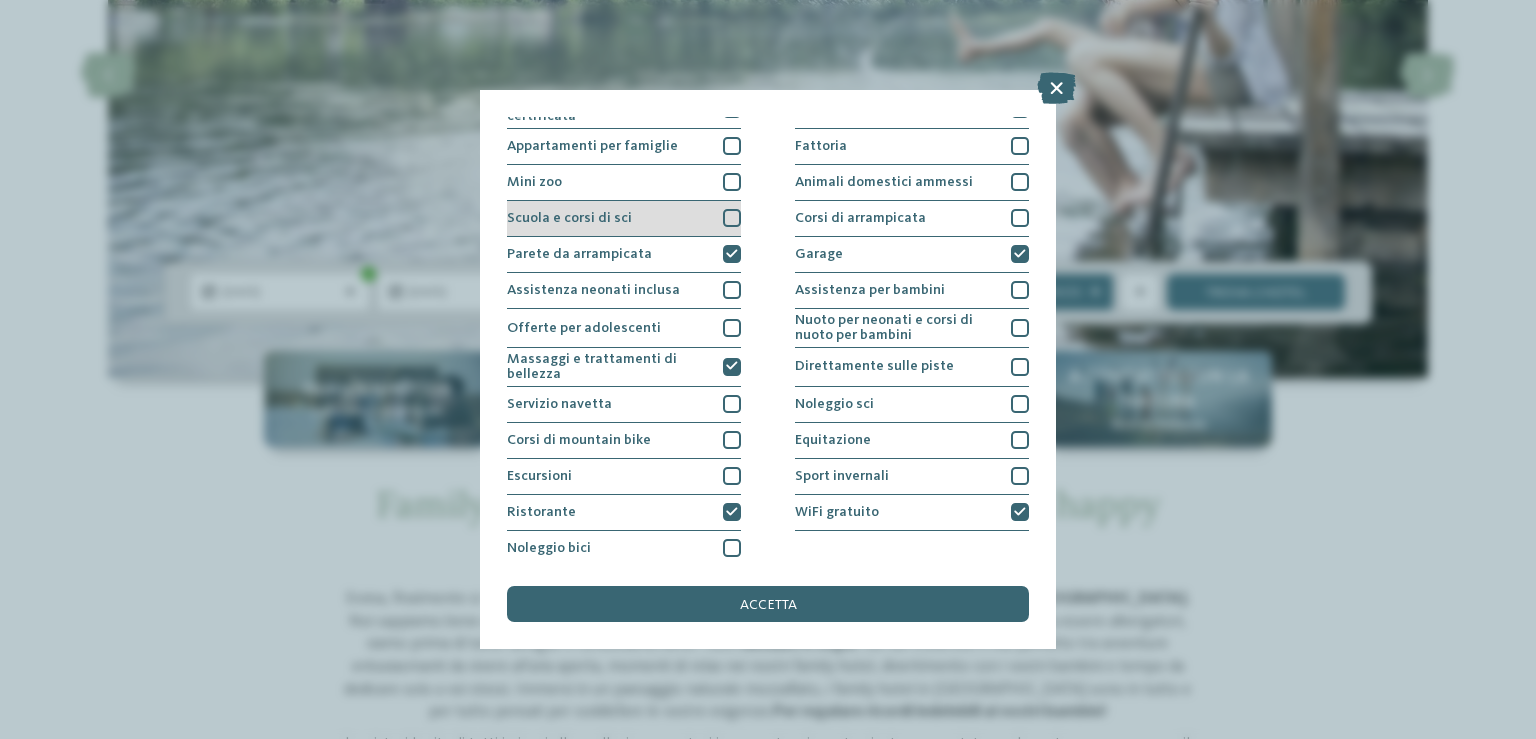 scroll, scrollTop: 207, scrollLeft: 0, axis: vertical 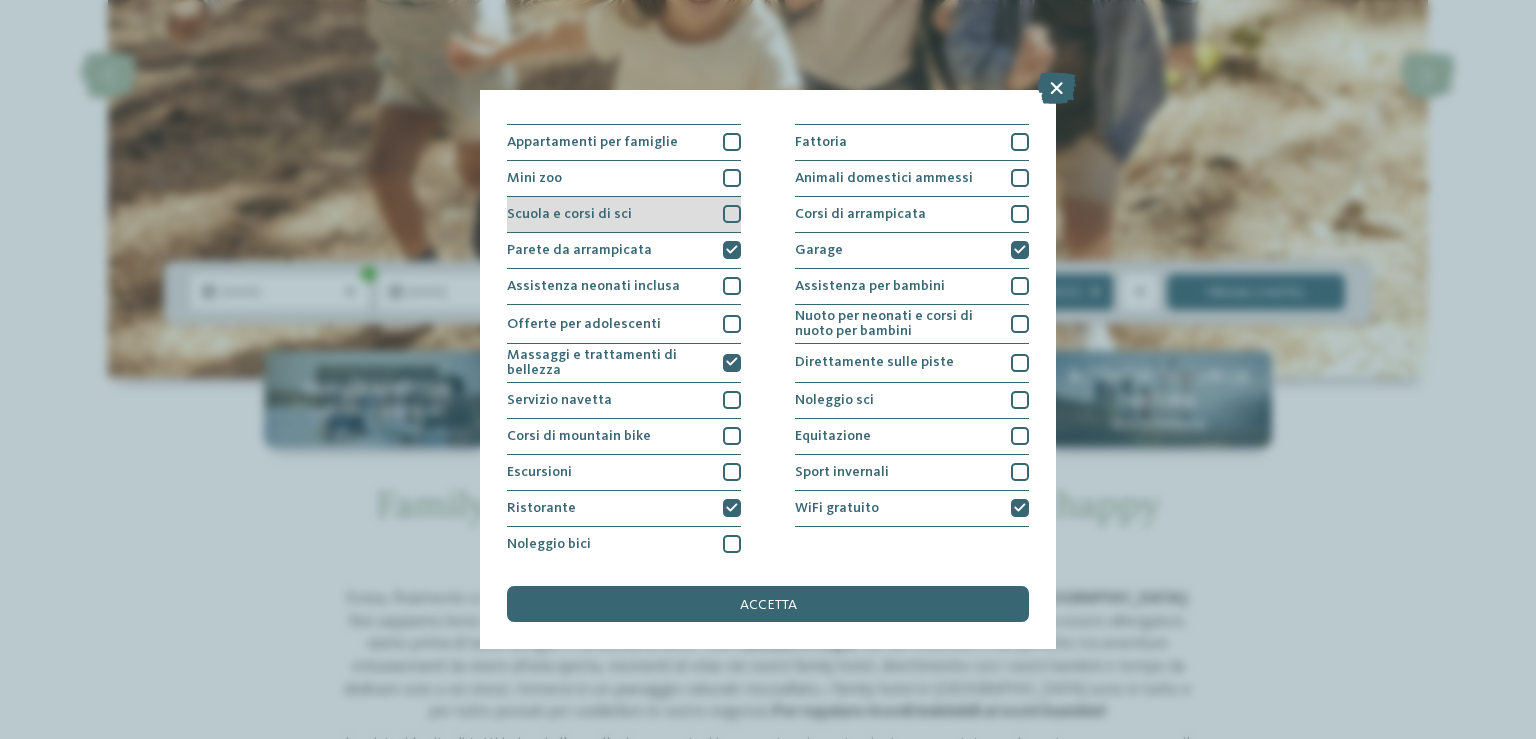click on "Servizio navetta" at bounding box center [624, 401] 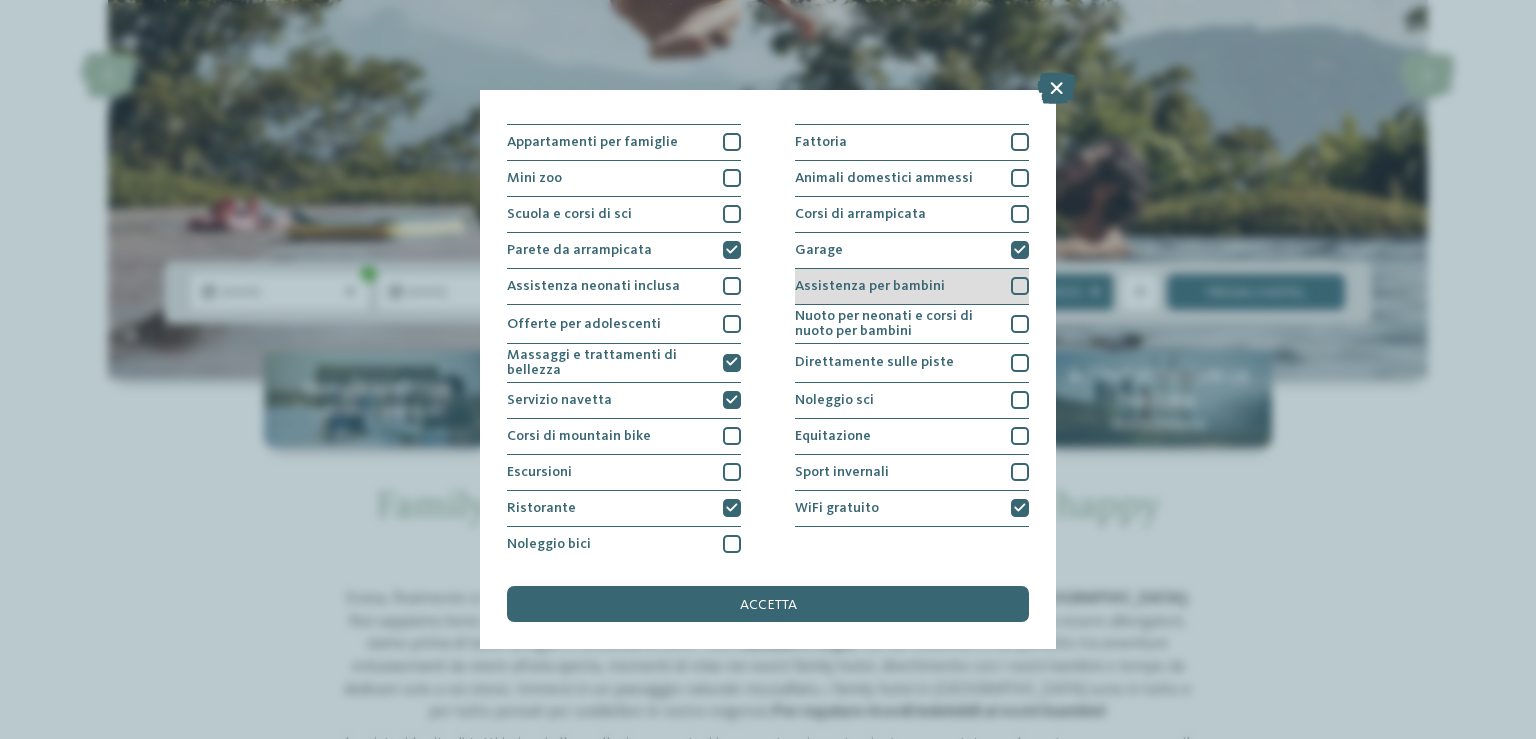 click on "Assistenza per bambini" at bounding box center (912, 287) 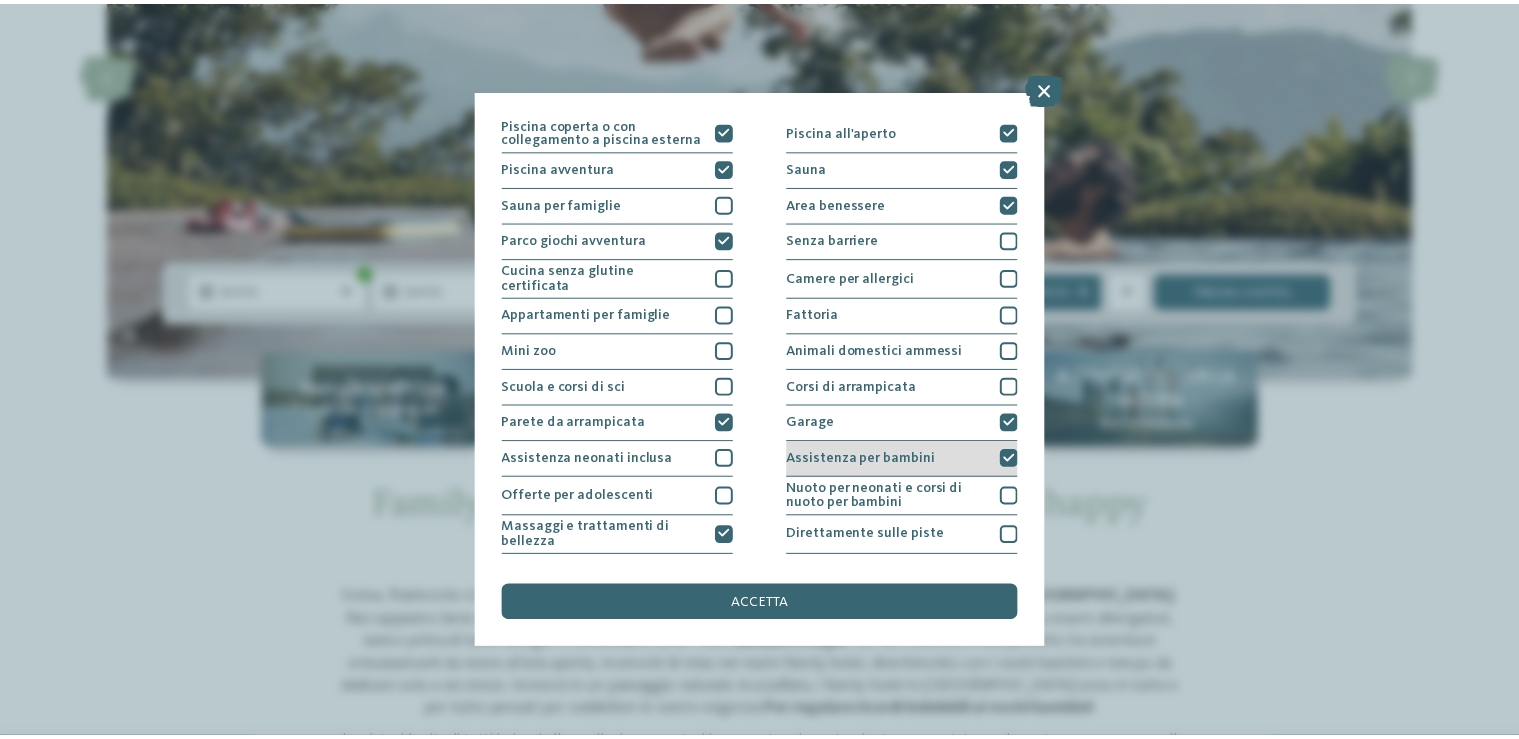scroll, scrollTop: 0, scrollLeft: 0, axis: both 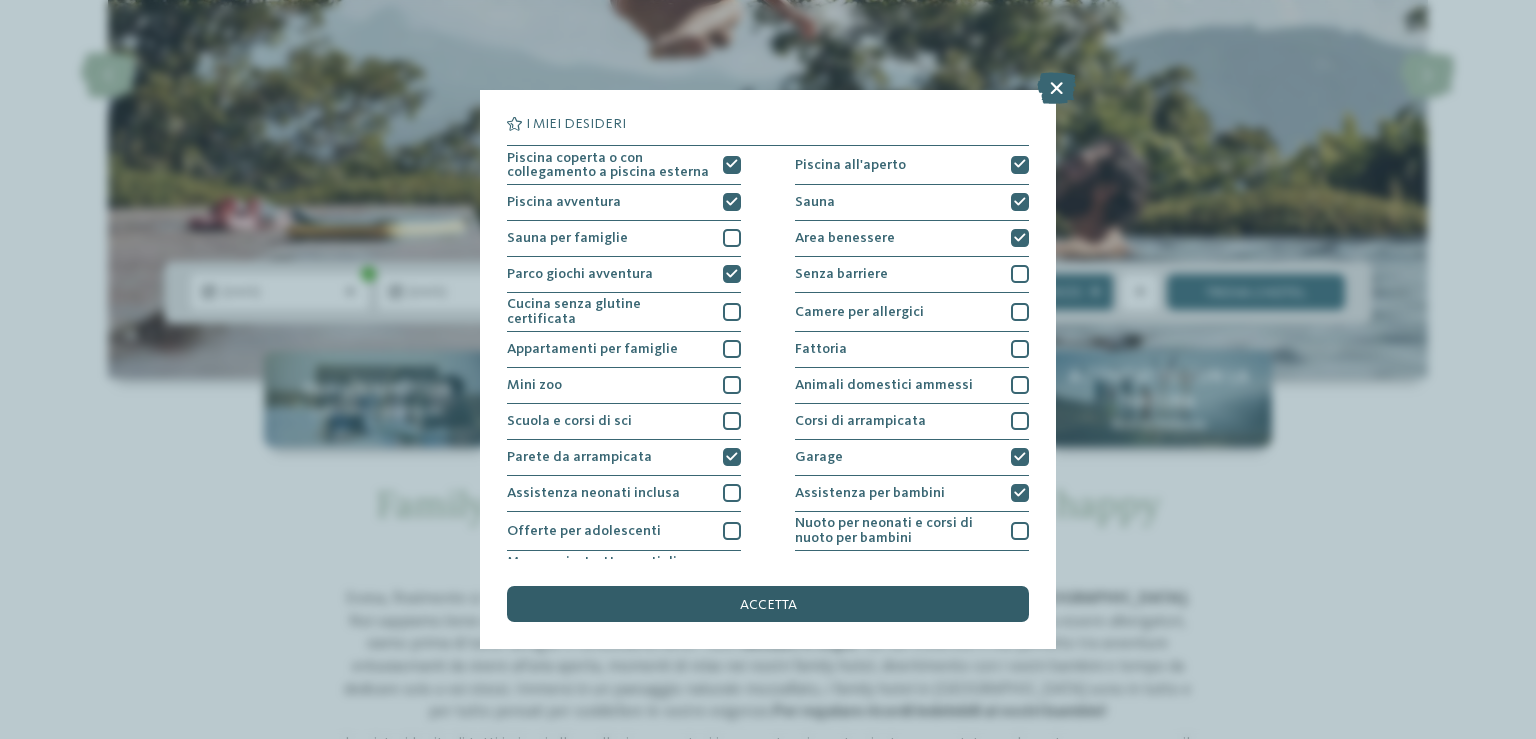 click on "accetta" at bounding box center [768, 604] 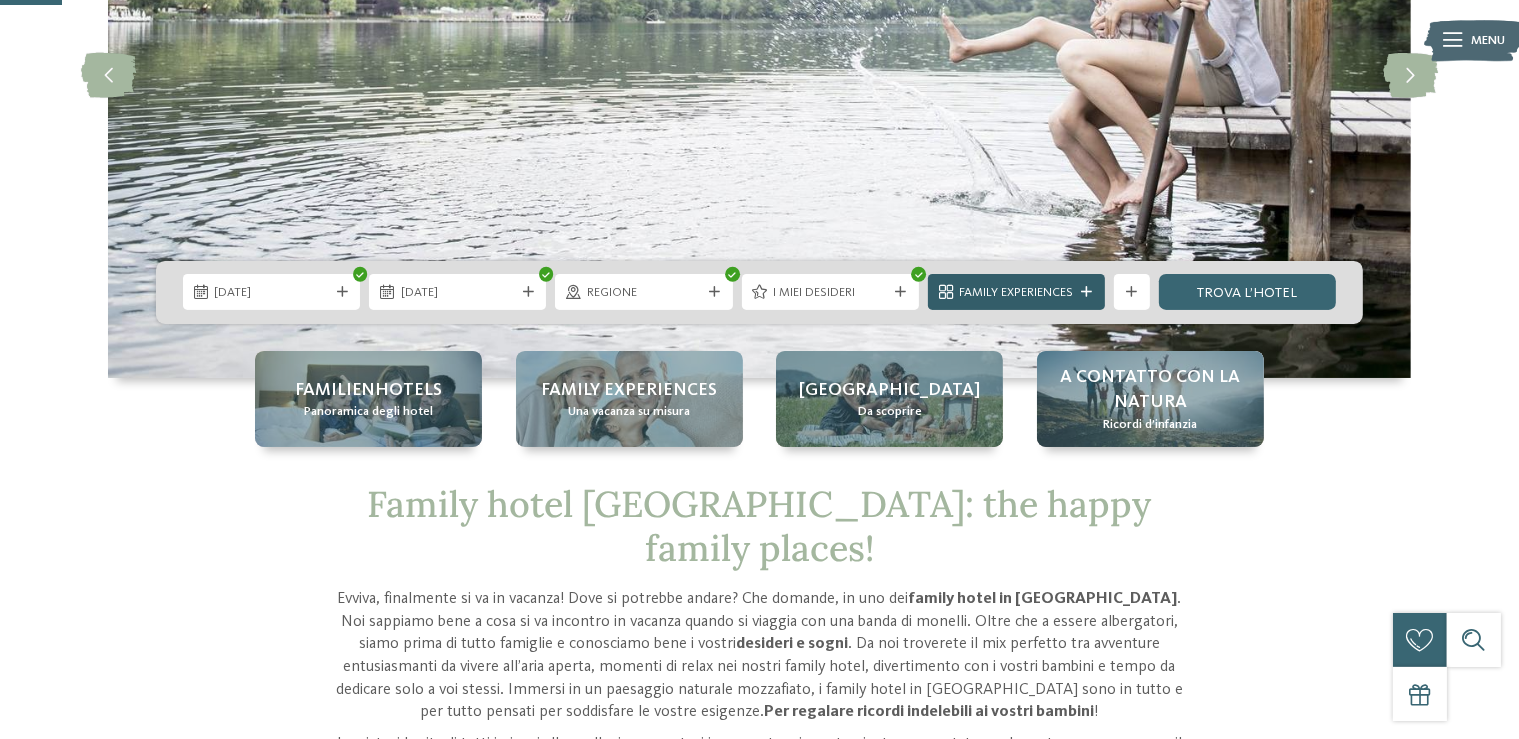 click at bounding box center [1086, 292] 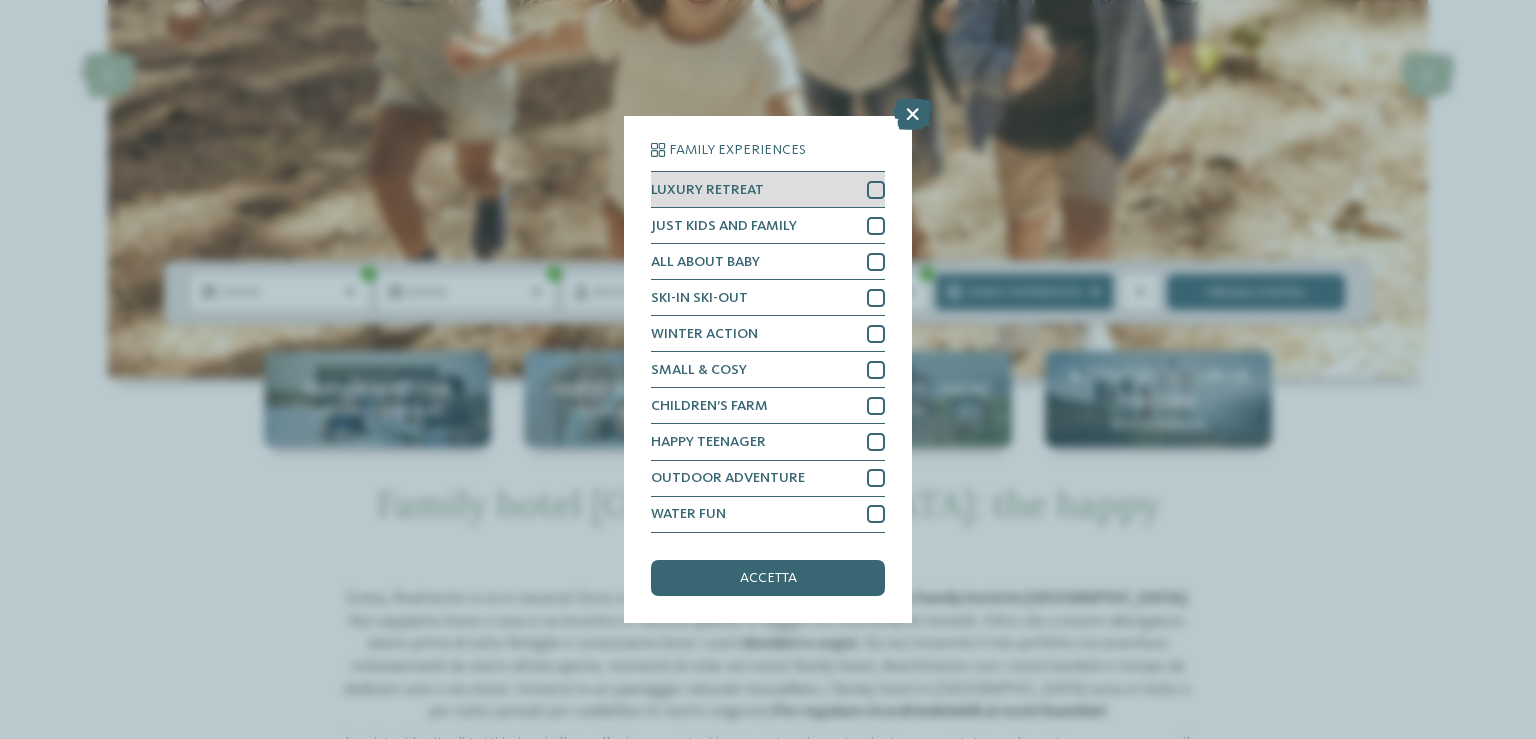click on "LUXURY RETREAT" at bounding box center [768, 190] 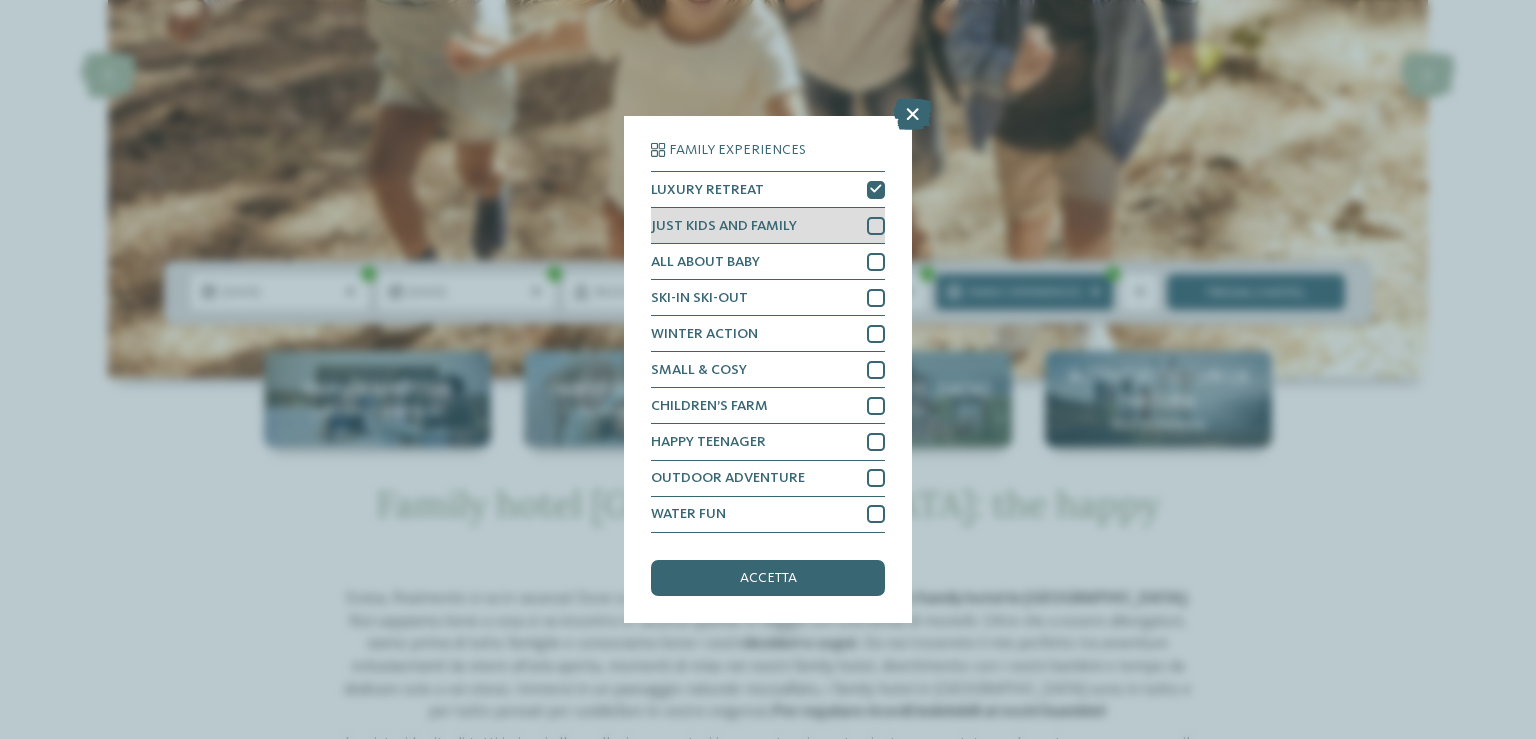 click on "JUST KIDS AND FAMILY" at bounding box center (768, 226) 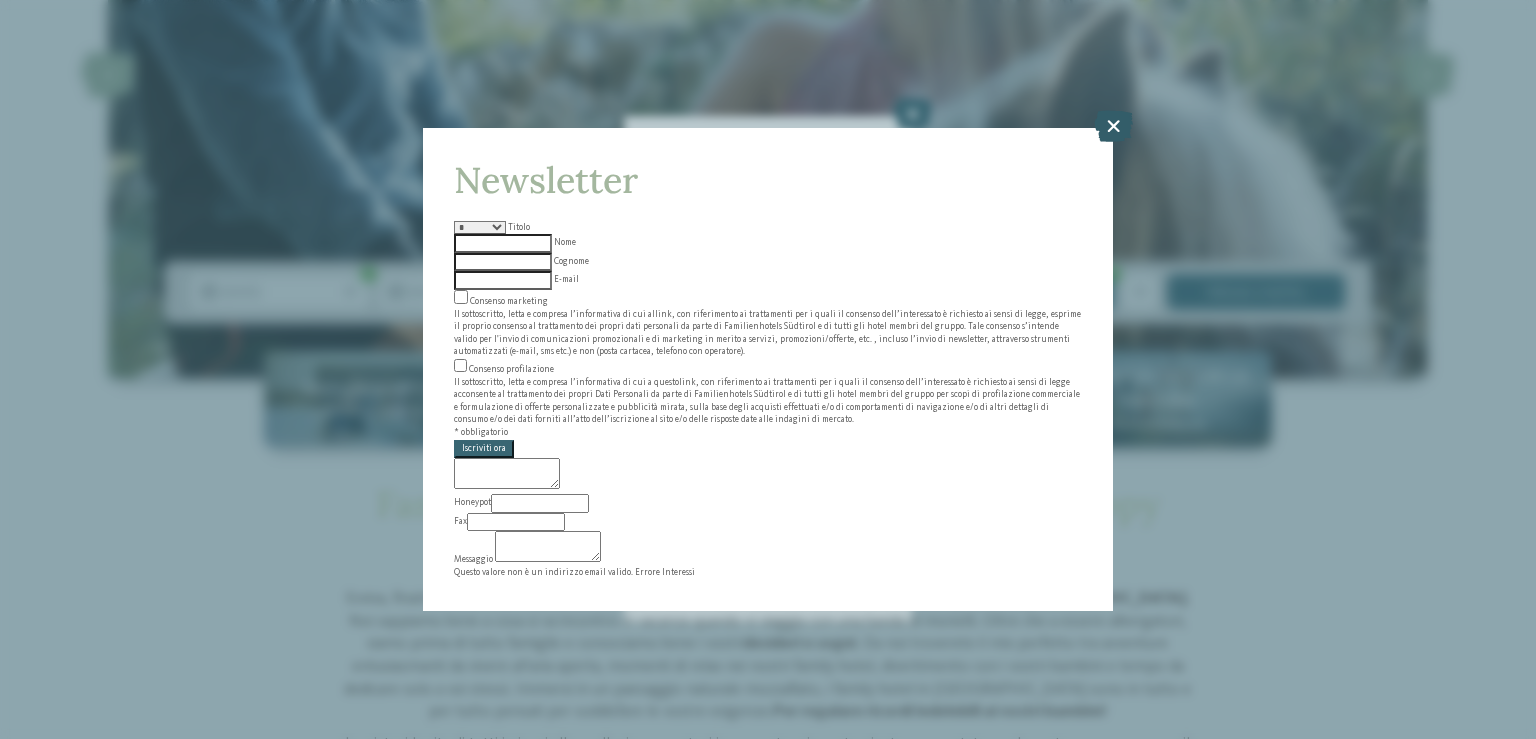 click at bounding box center (1113, 126) 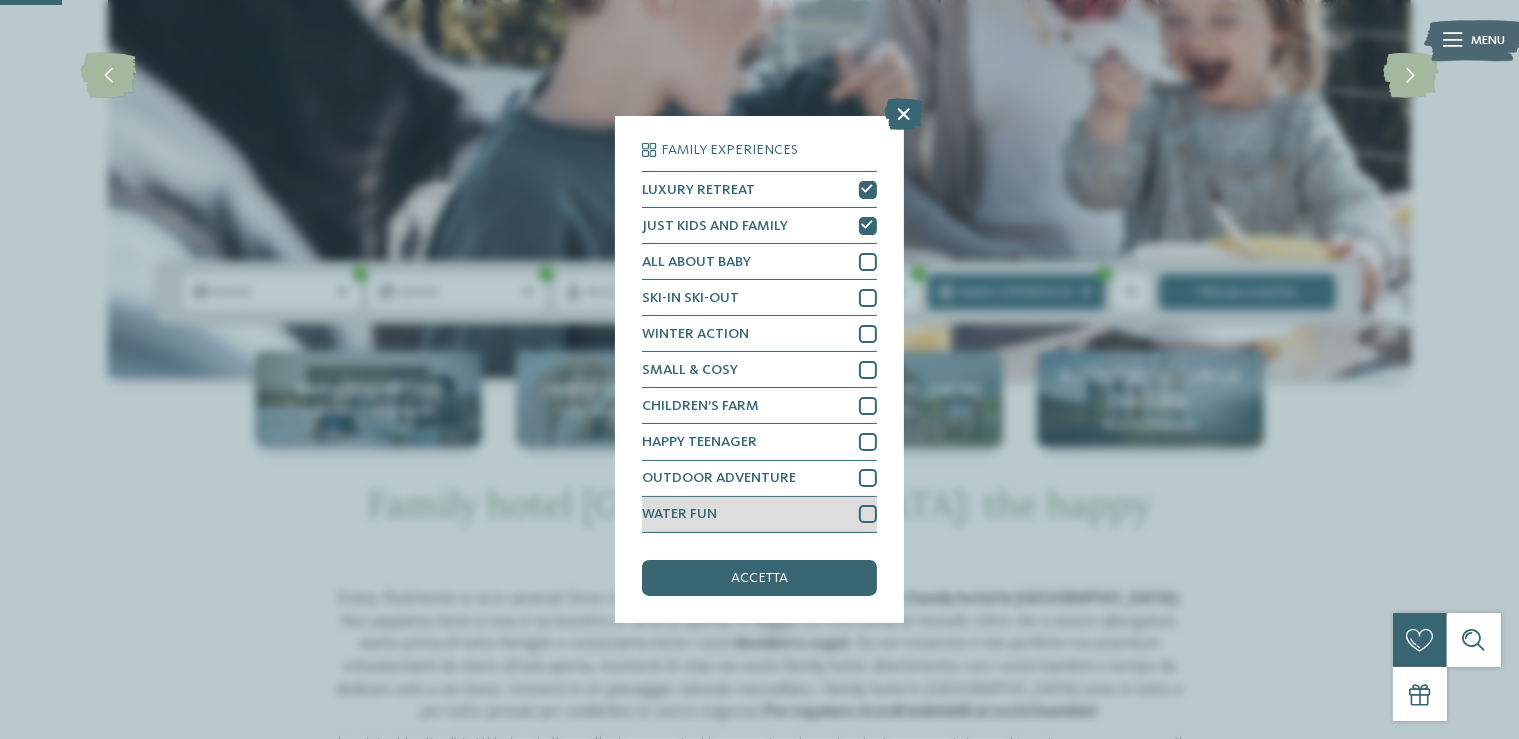 click on "WATER FUN" at bounding box center (759, 515) 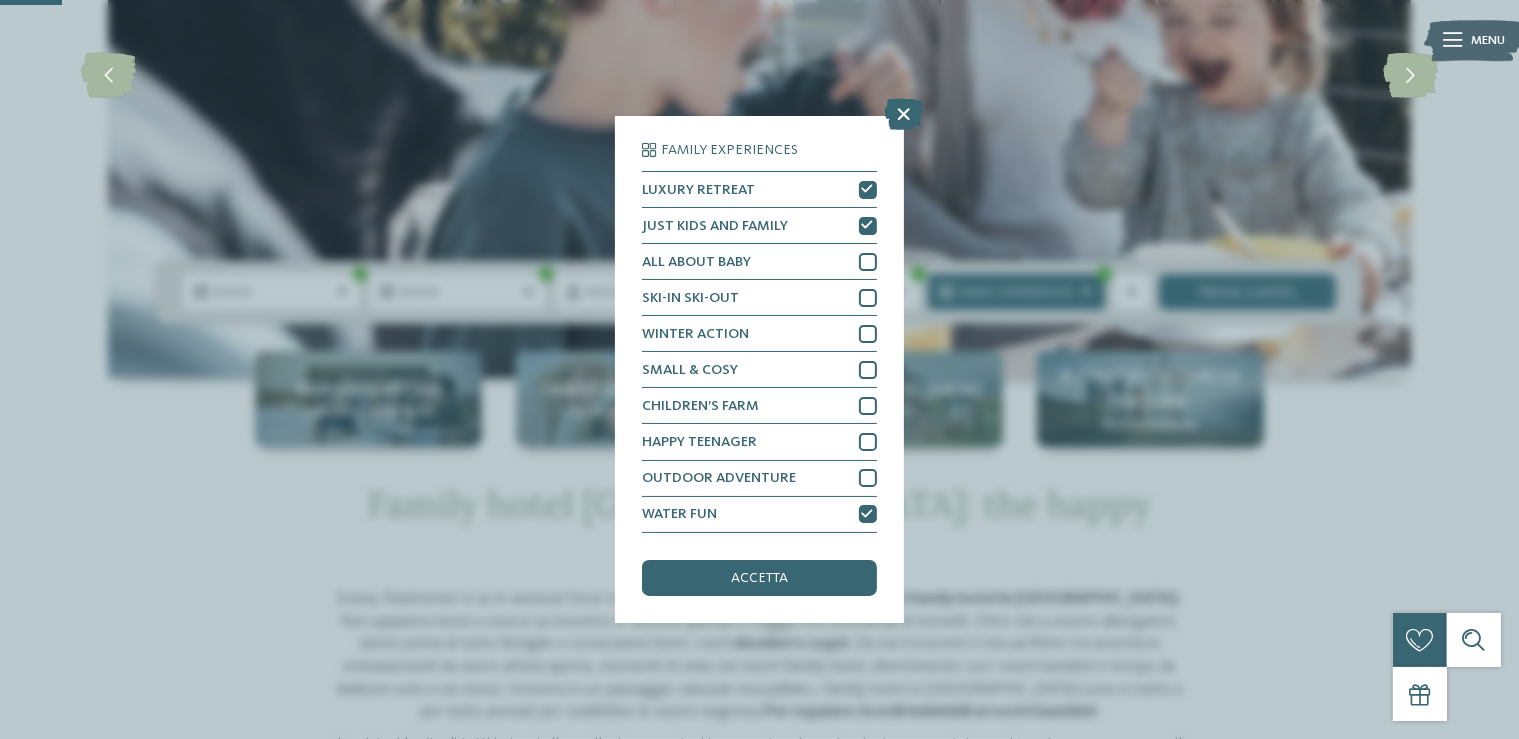 click on "Family Experiences
LUXURY RETREAT
JUST KIDS AND FAMILY" at bounding box center [759, 369] 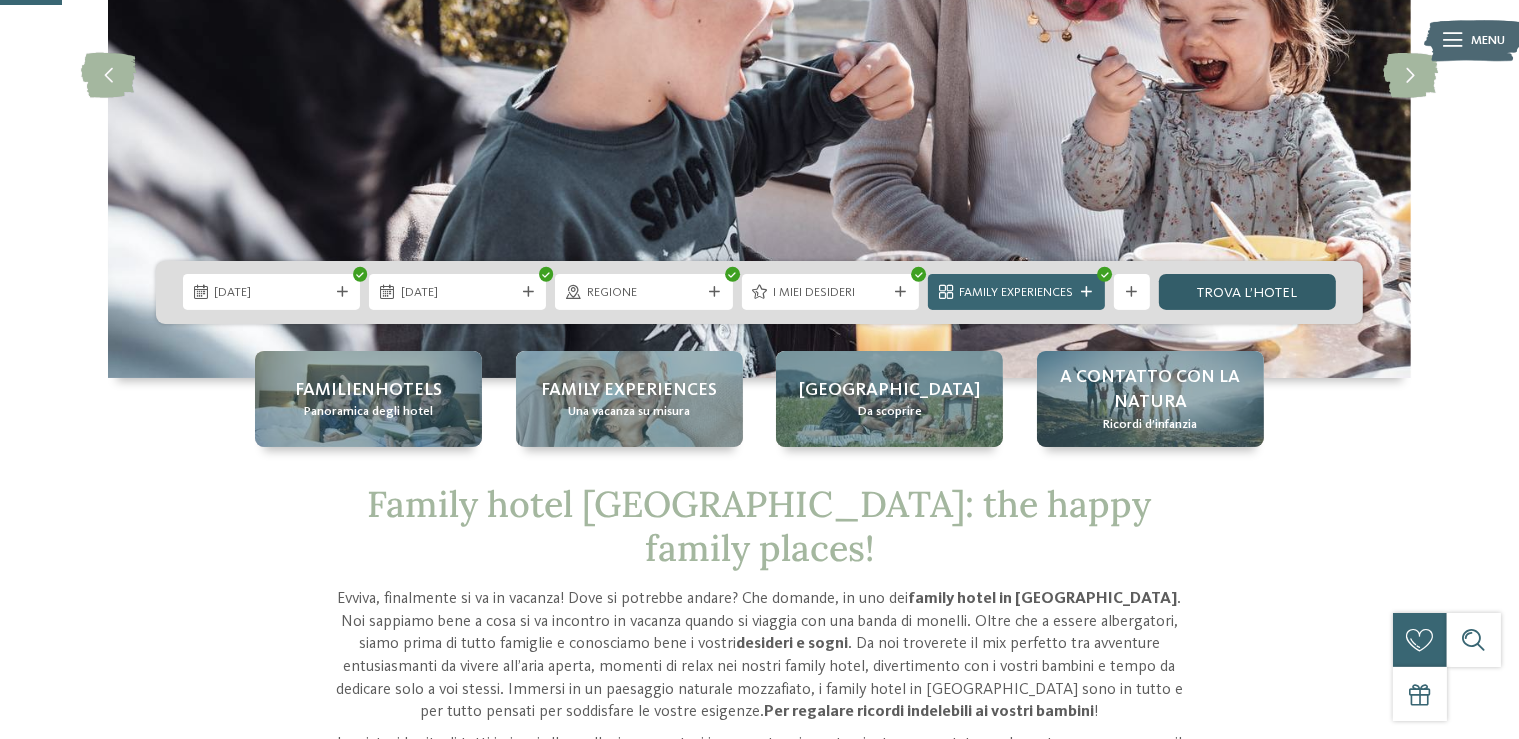 click on "trova l’hotel" at bounding box center [1247, 292] 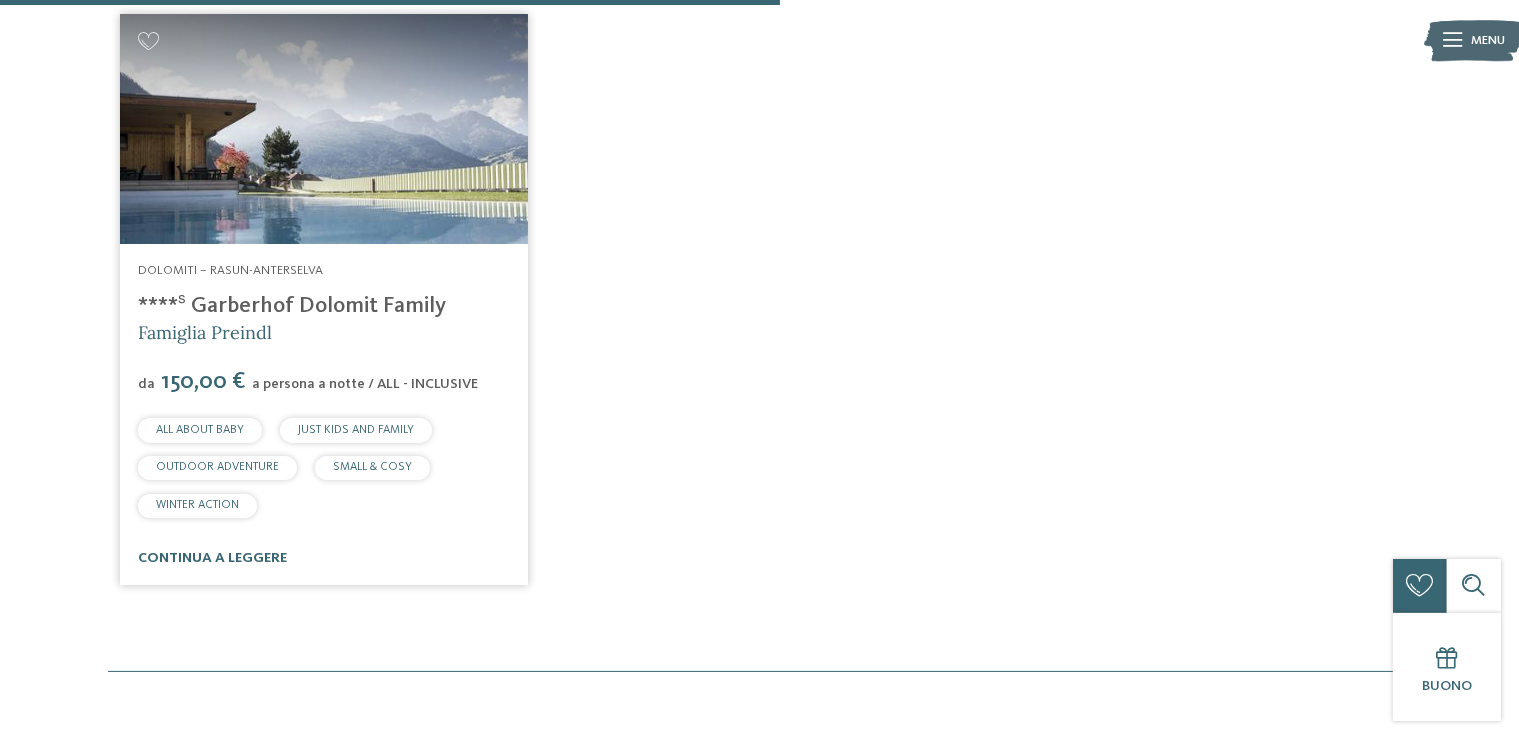 scroll, scrollTop: 669, scrollLeft: 0, axis: vertical 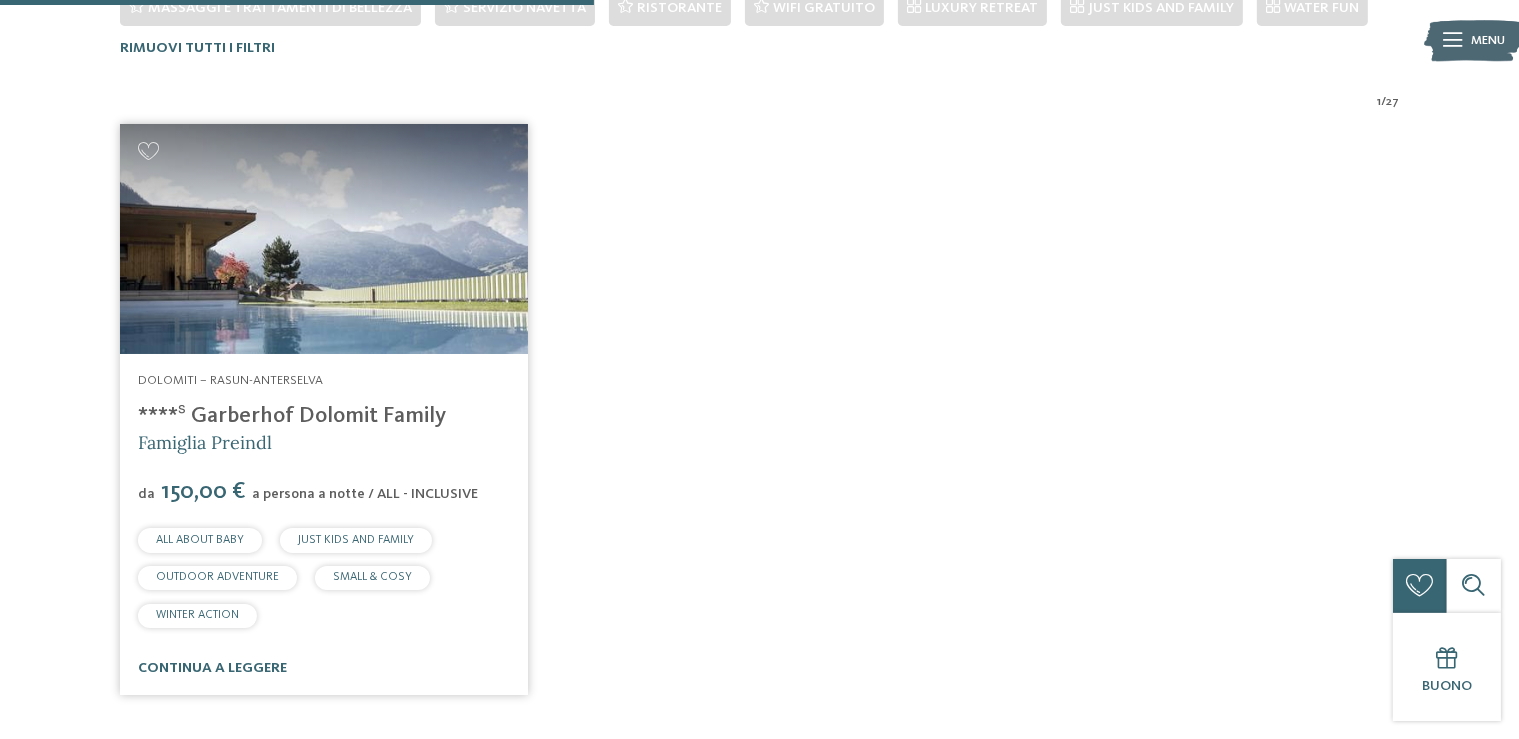 click at bounding box center [324, 239] 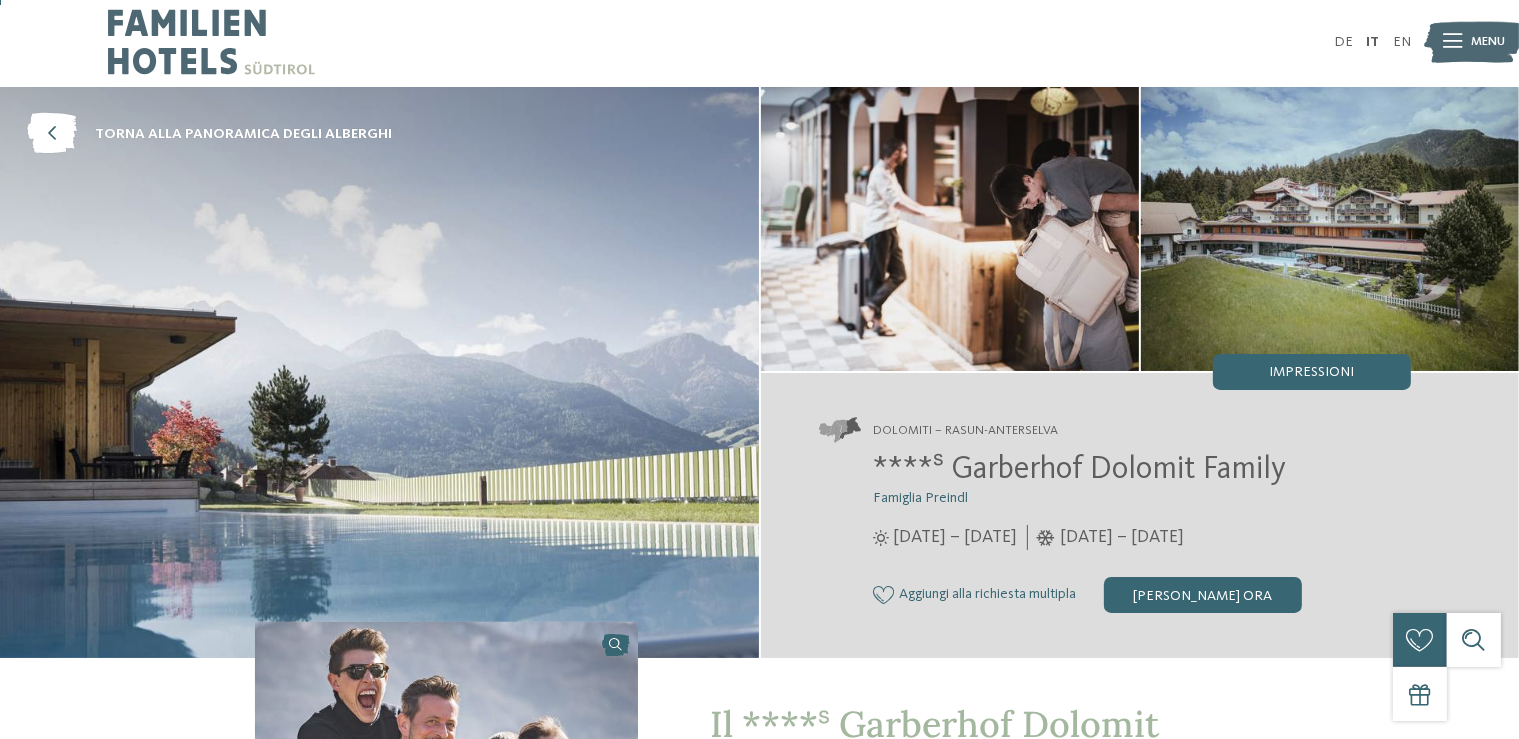 scroll, scrollTop: 0, scrollLeft: 0, axis: both 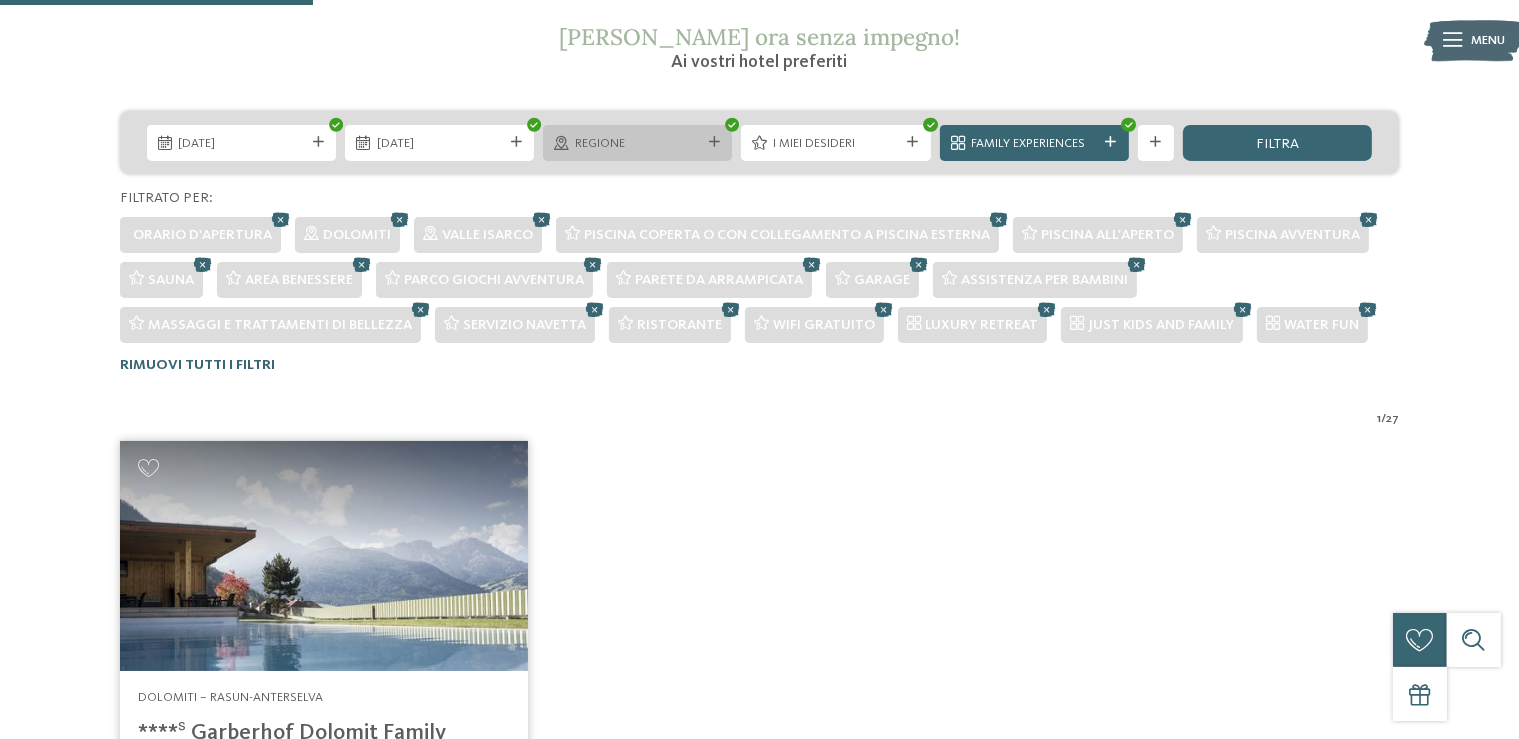 click on "Regione" at bounding box center (637, 143) 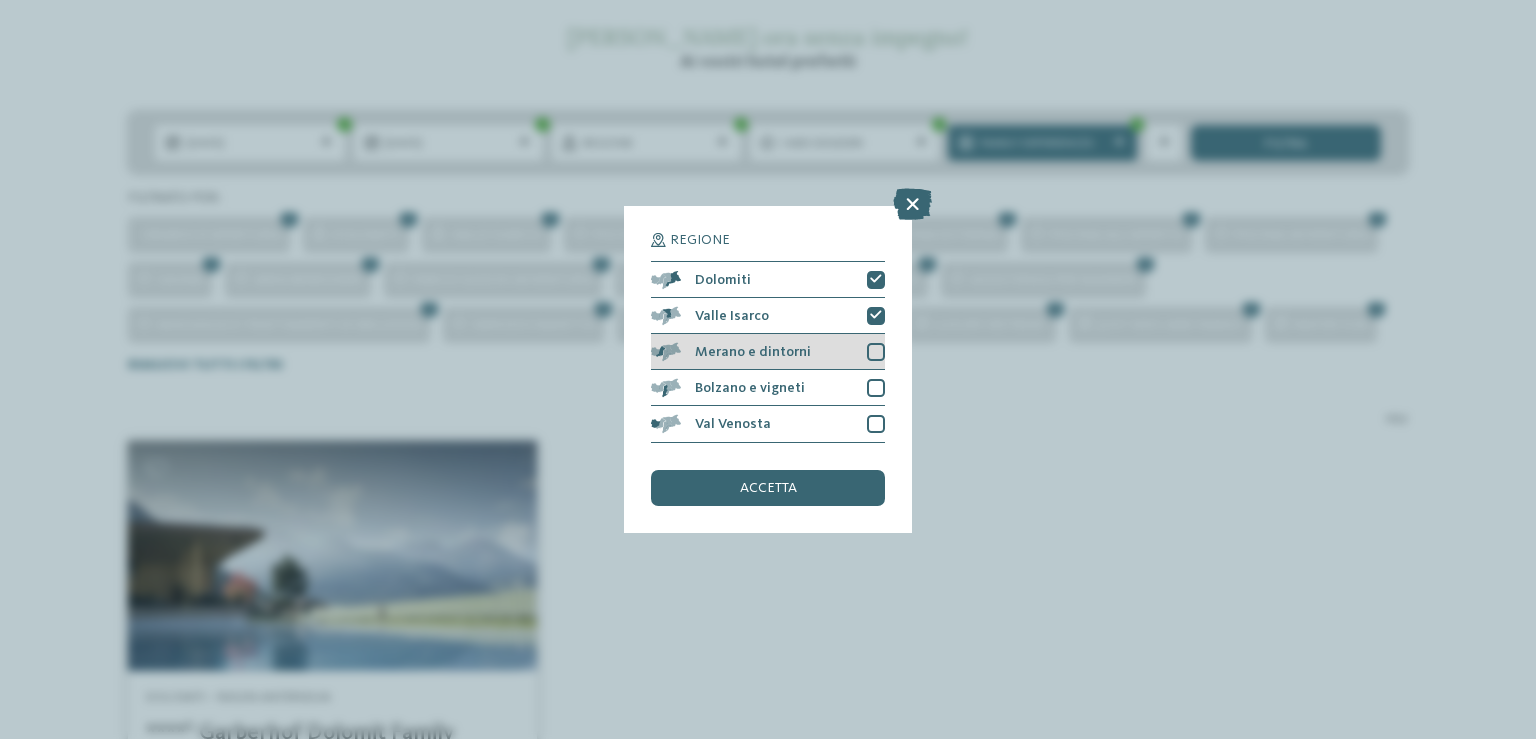 click on "Merano e dintorni" at bounding box center [768, 352] 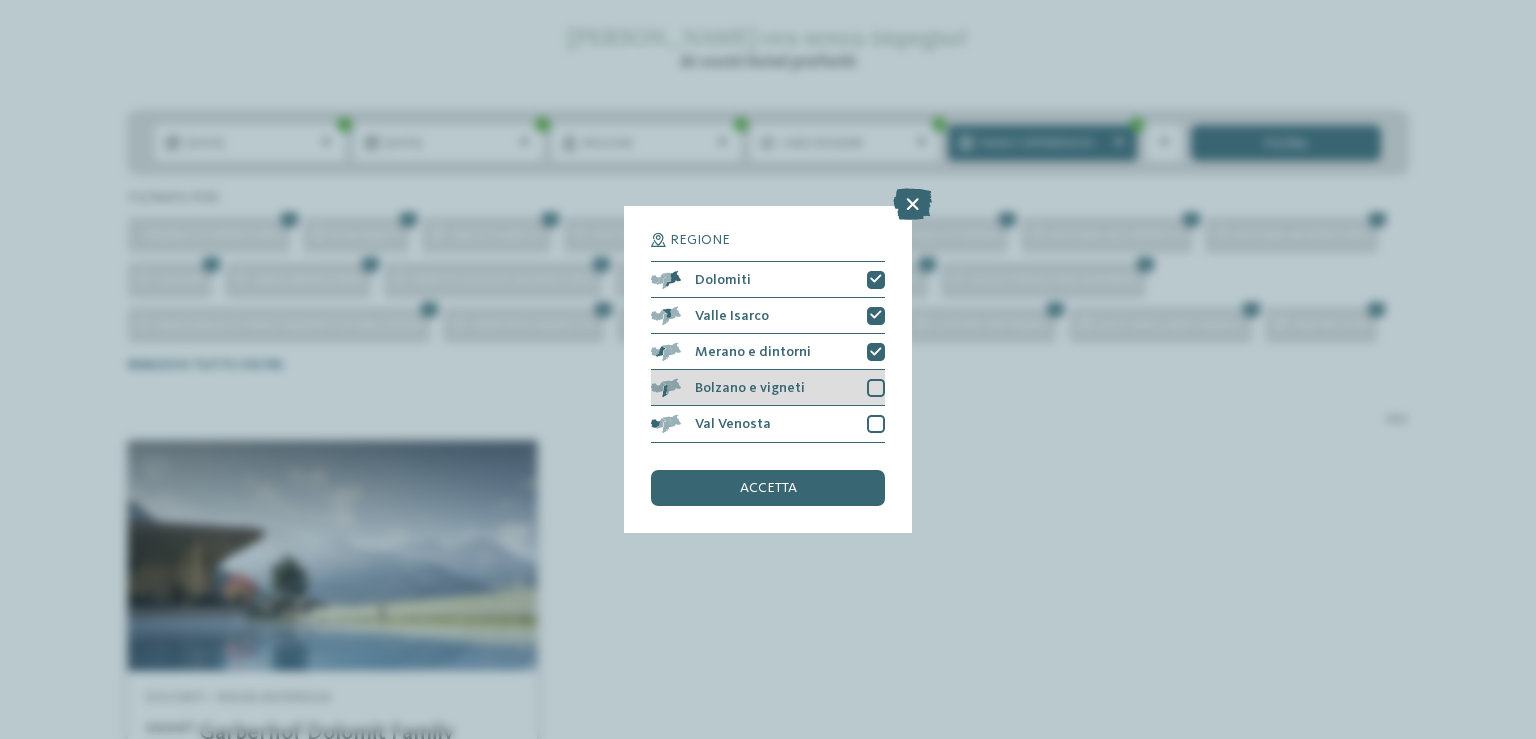 click on "Bolzano e vigneti" at bounding box center [750, 388] 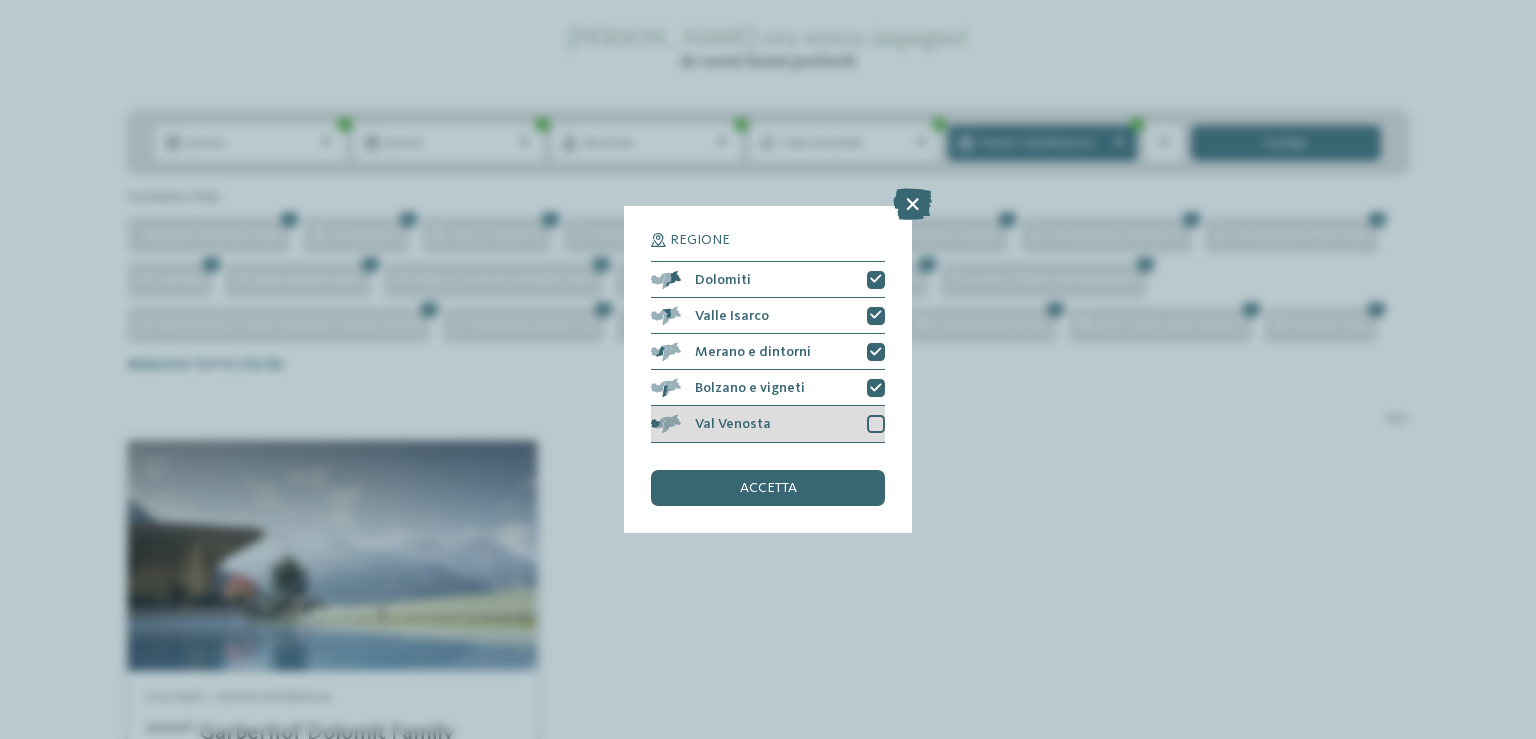 click on "Val Venosta" at bounding box center [768, 424] 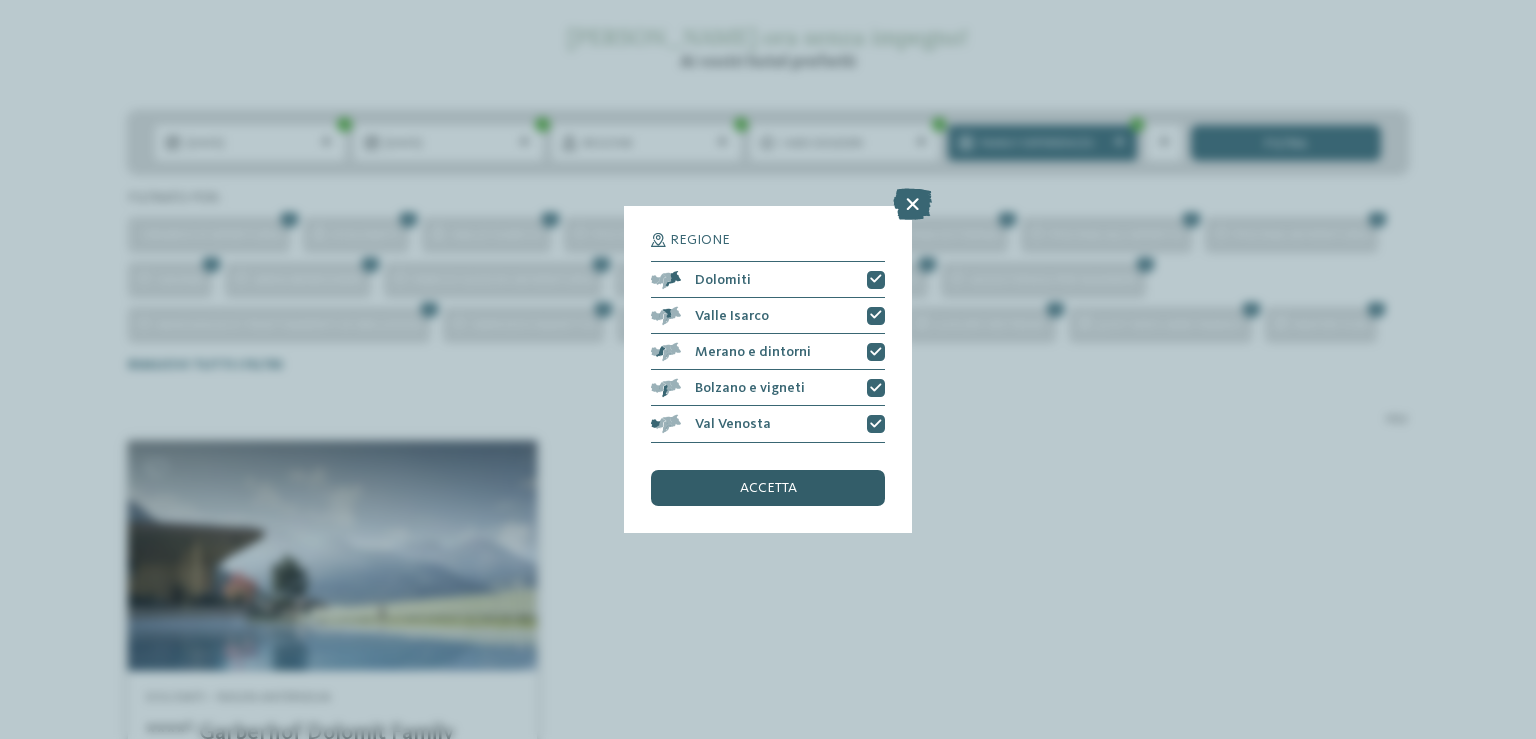 click on "accetta" at bounding box center [768, 488] 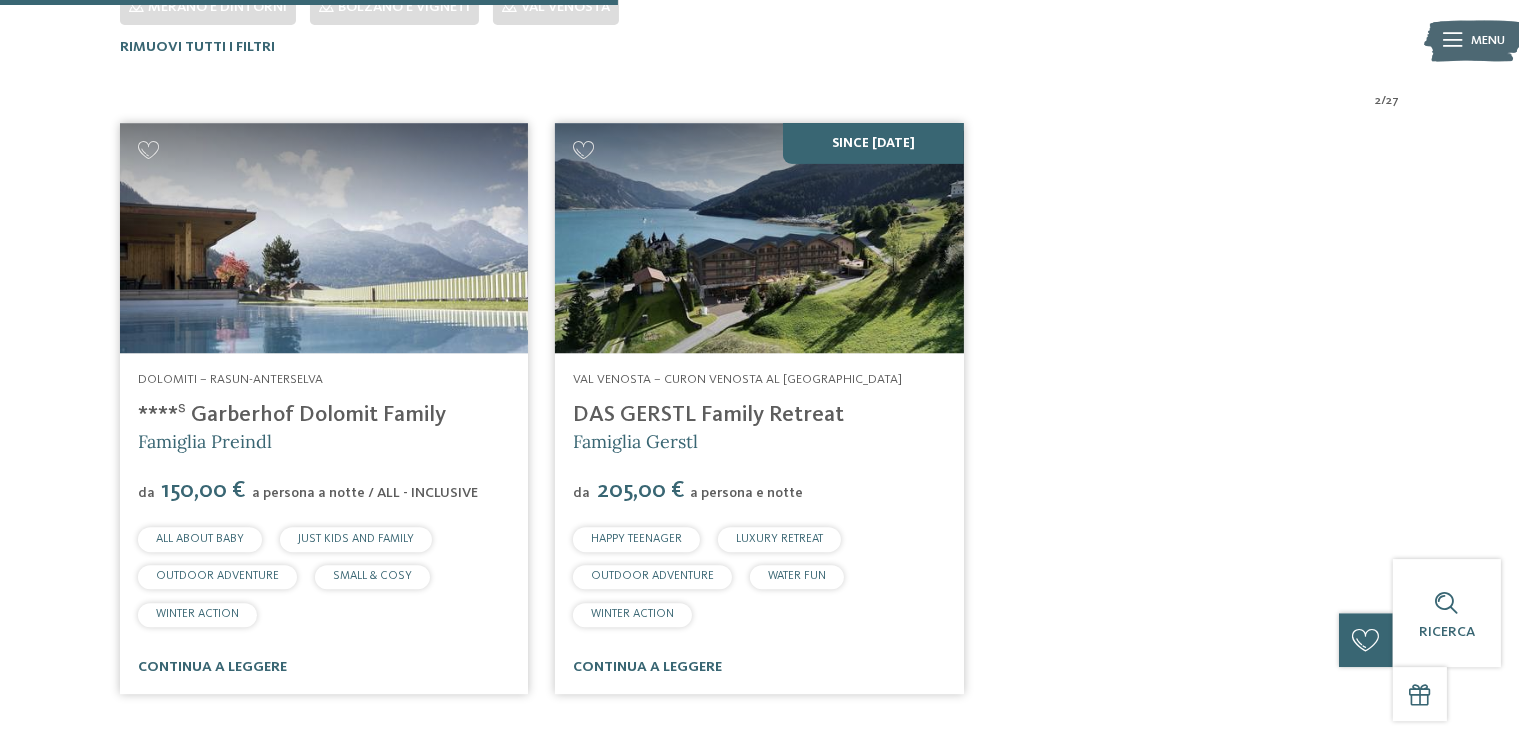 scroll, scrollTop: 714, scrollLeft: 0, axis: vertical 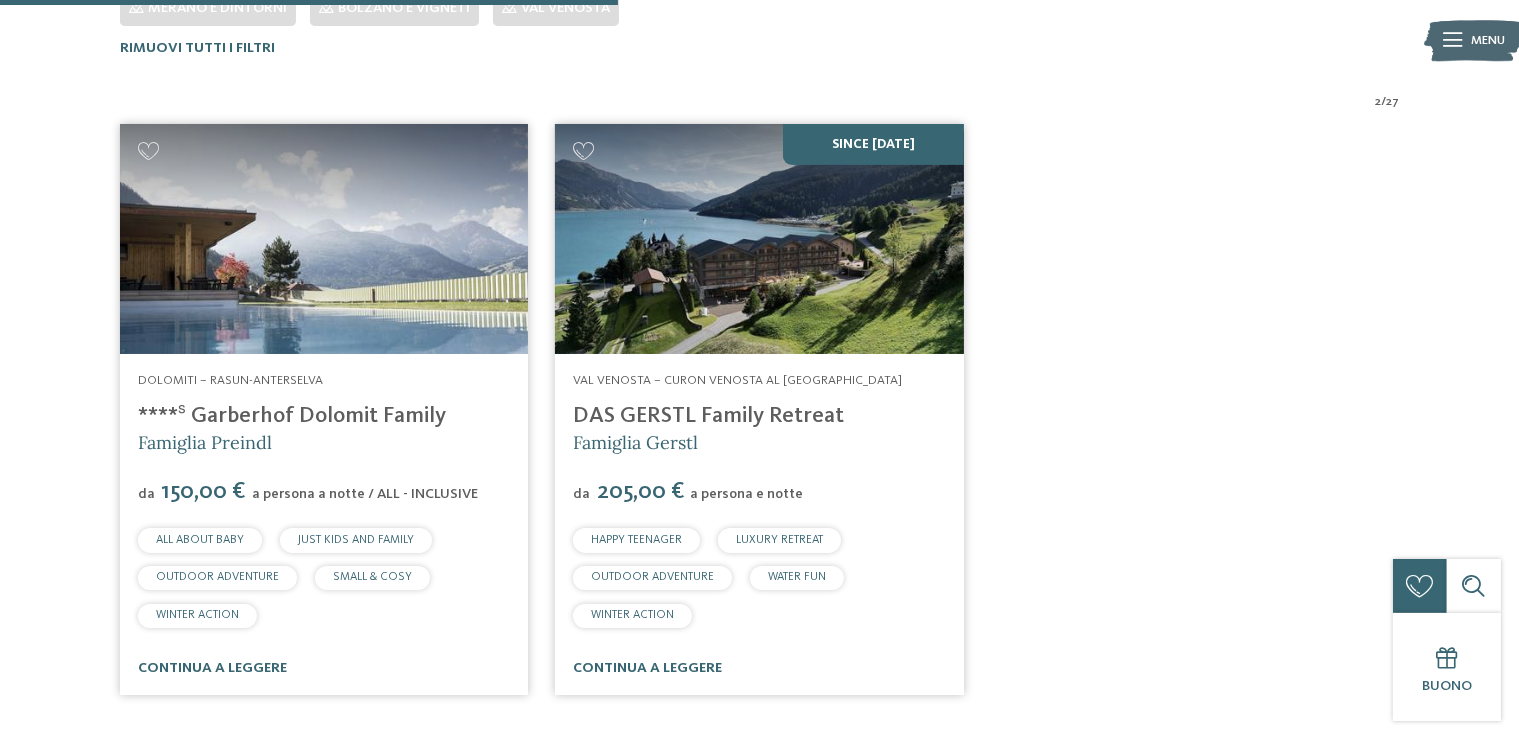 click at bounding box center (759, 239) 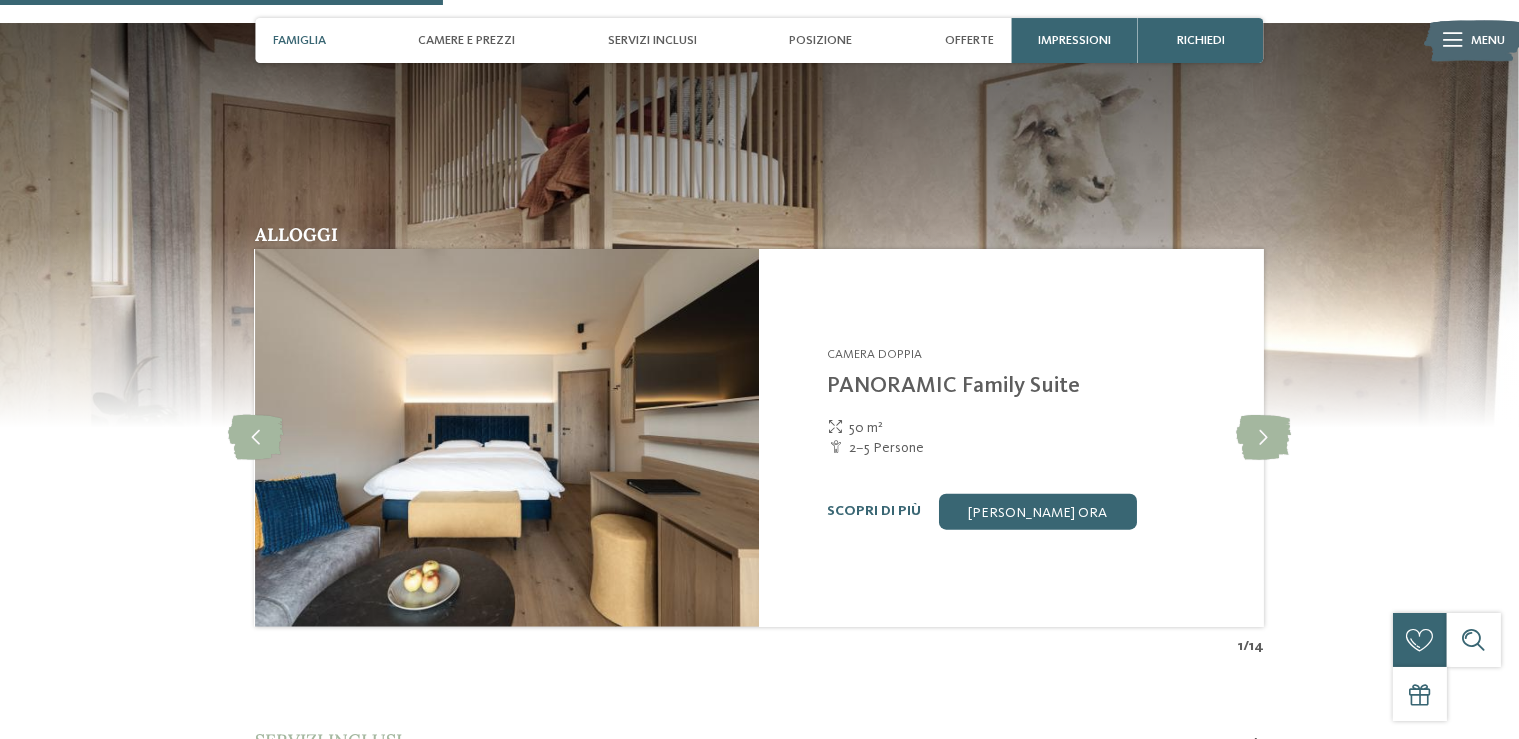 scroll, scrollTop: 1795, scrollLeft: 0, axis: vertical 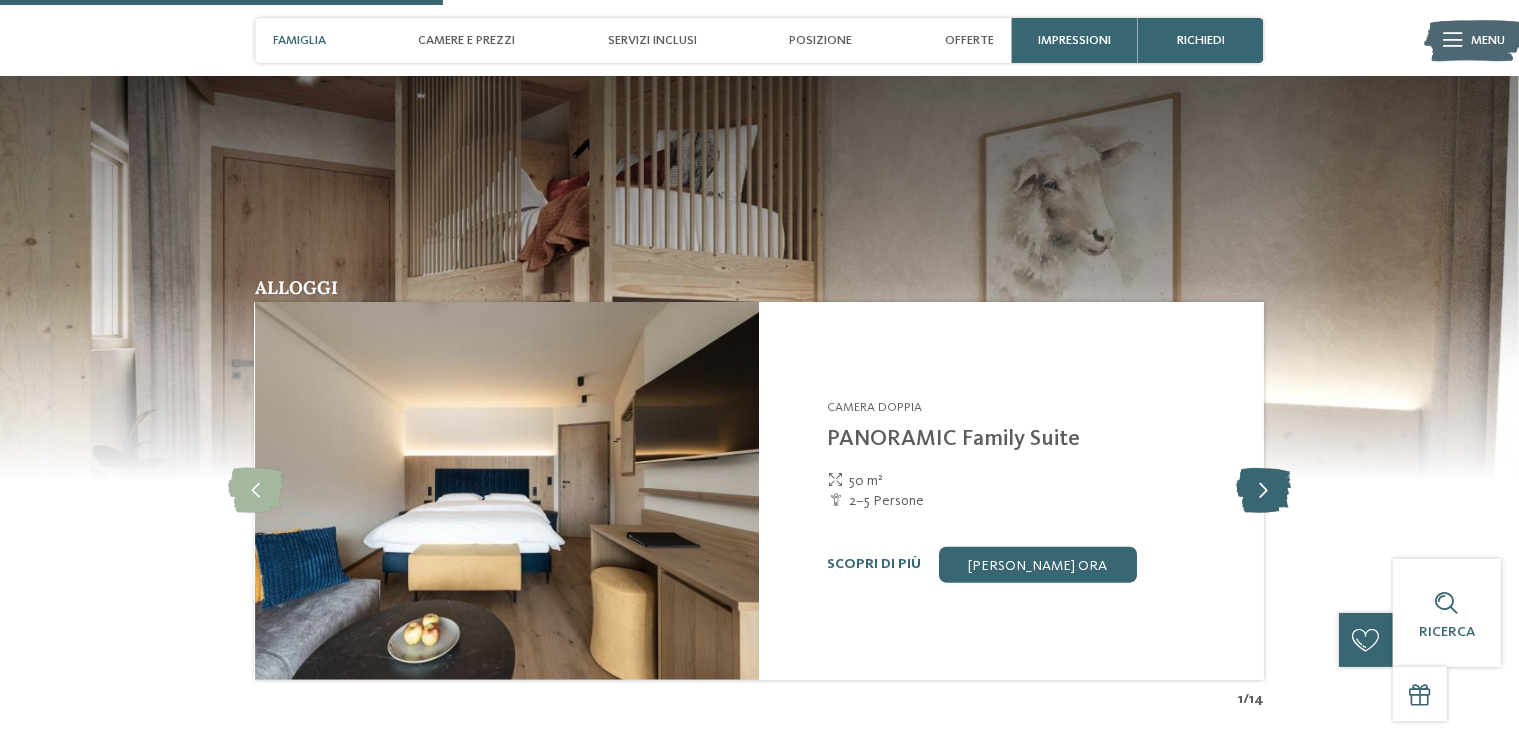 click at bounding box center (1263, 490) 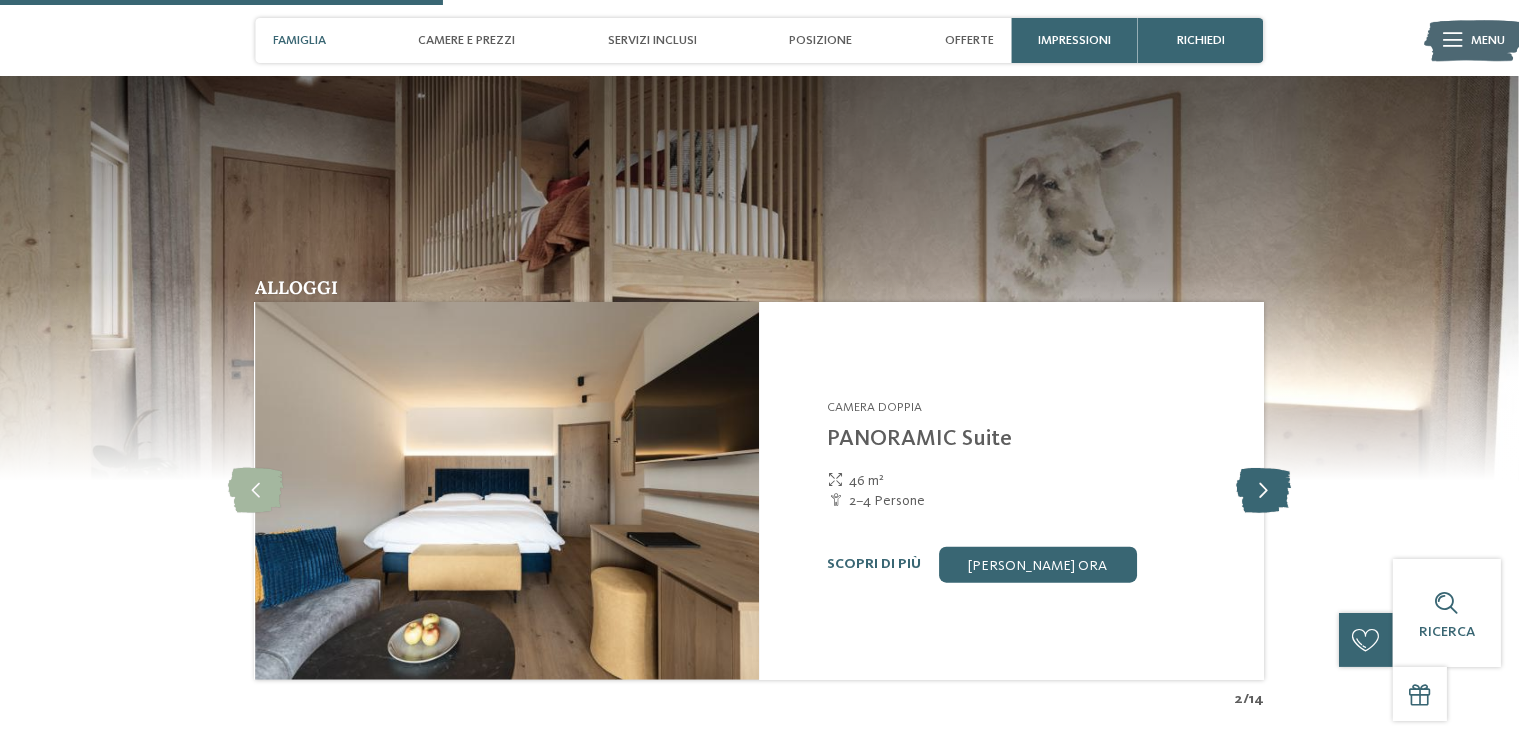 click at bounding box center (1263, 490) 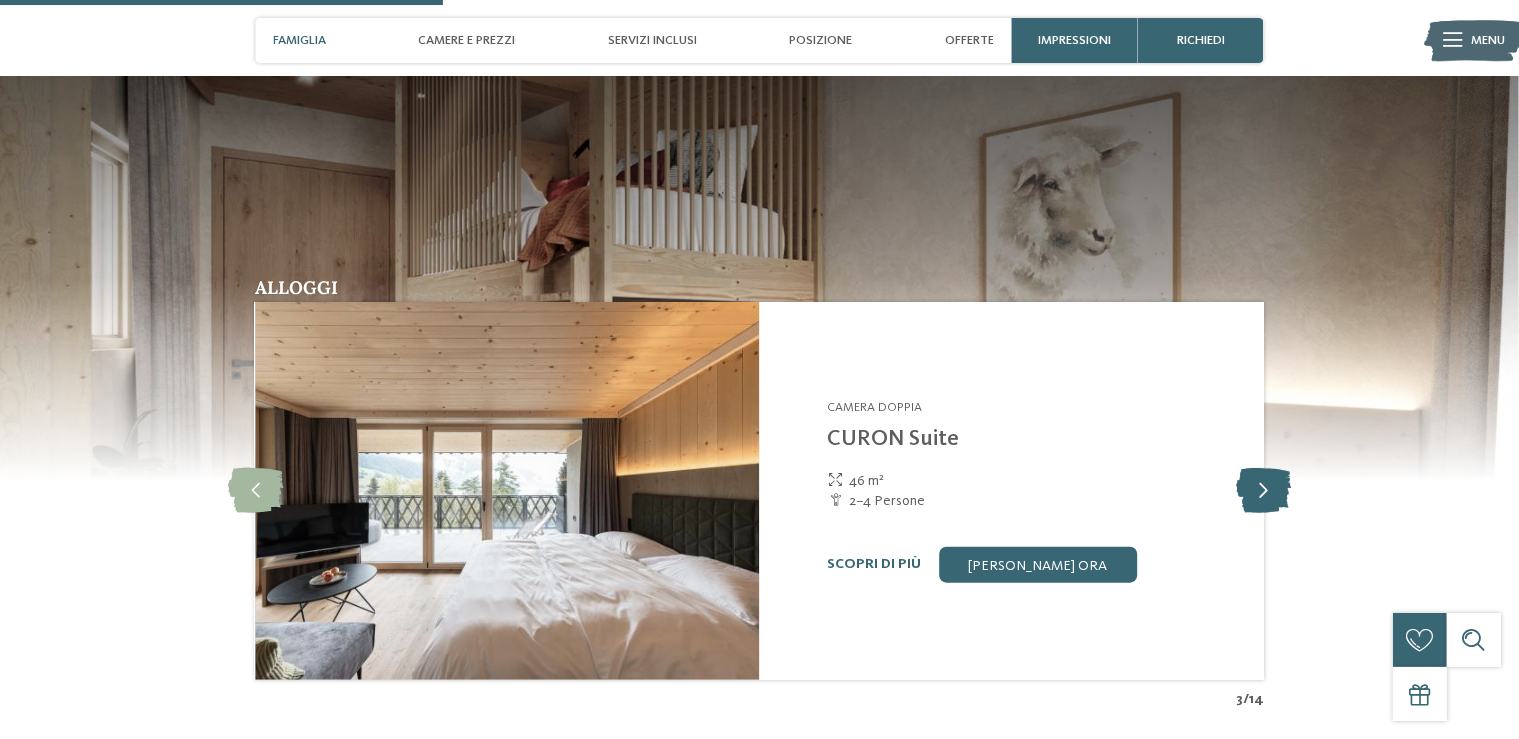 click at bounding box center [1263, 490] 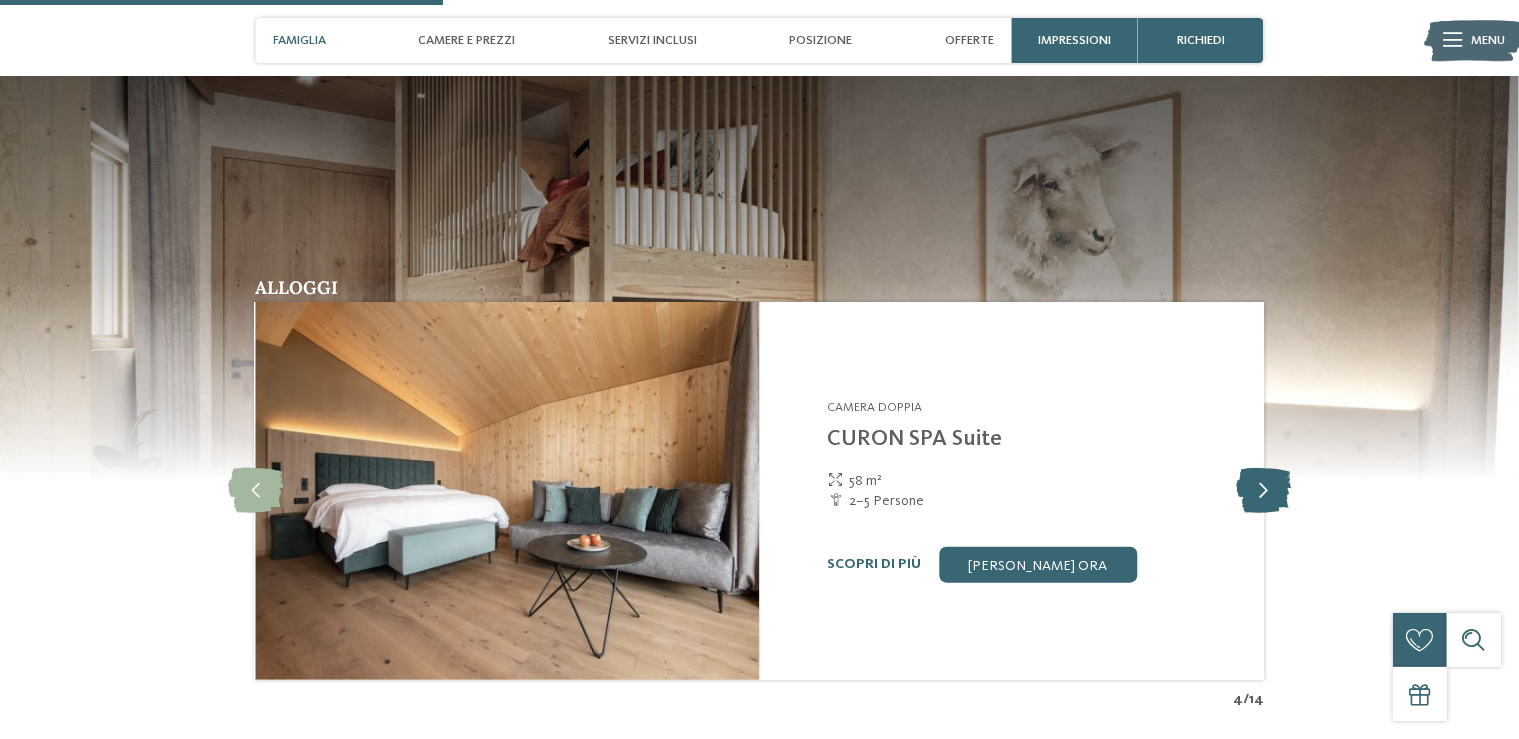 click at bounding box center (1263, 490) 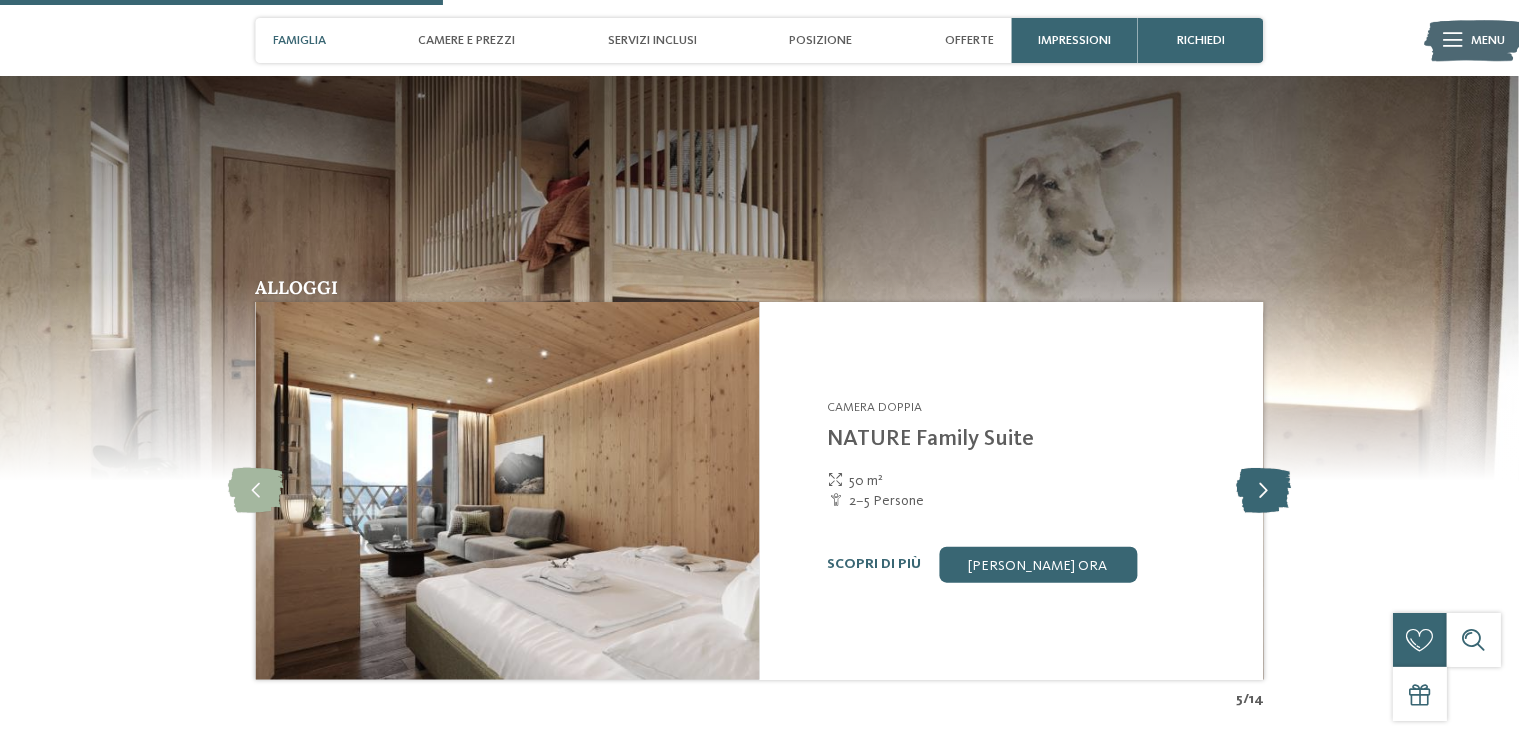 click at bounding box center (1263, 490) 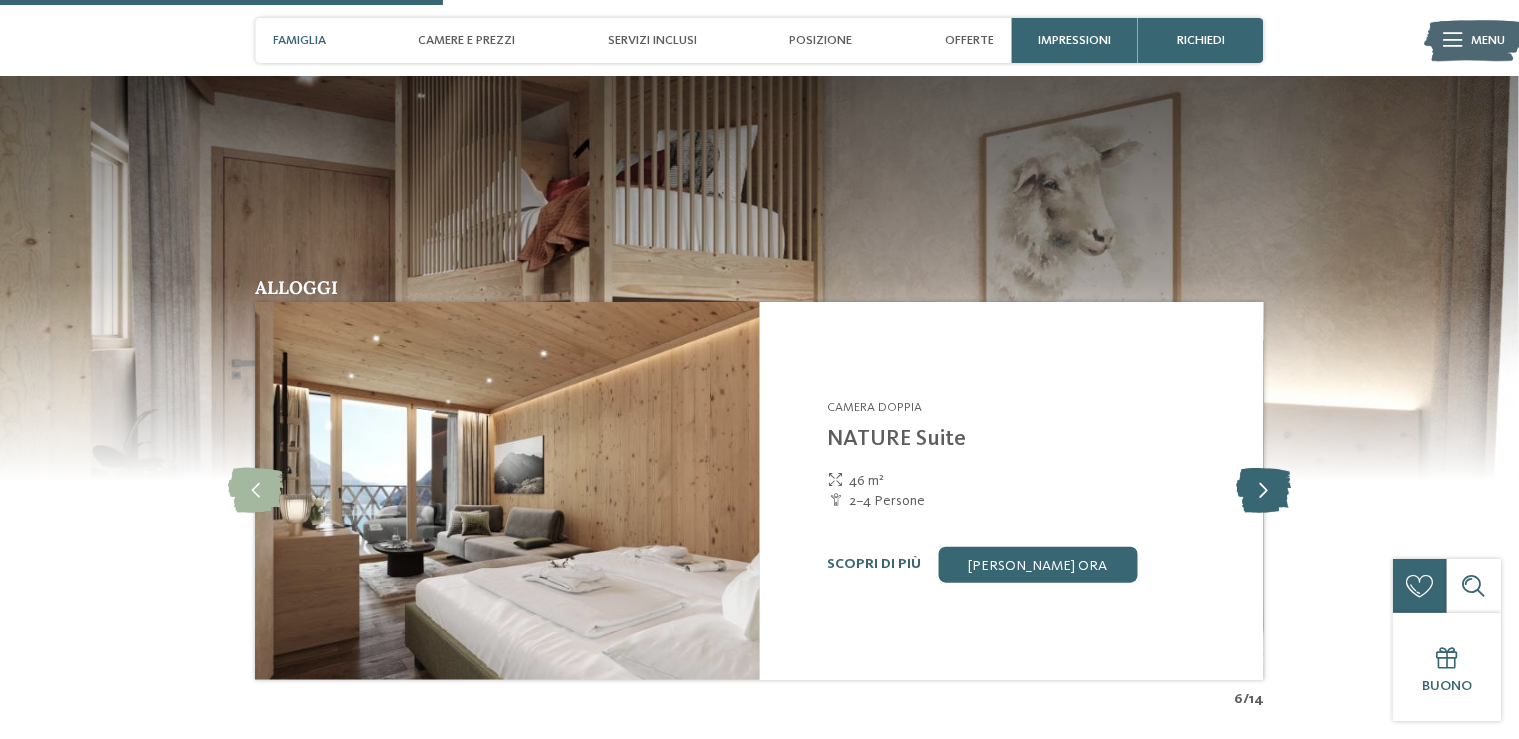click at bounding box center [1263, 490] 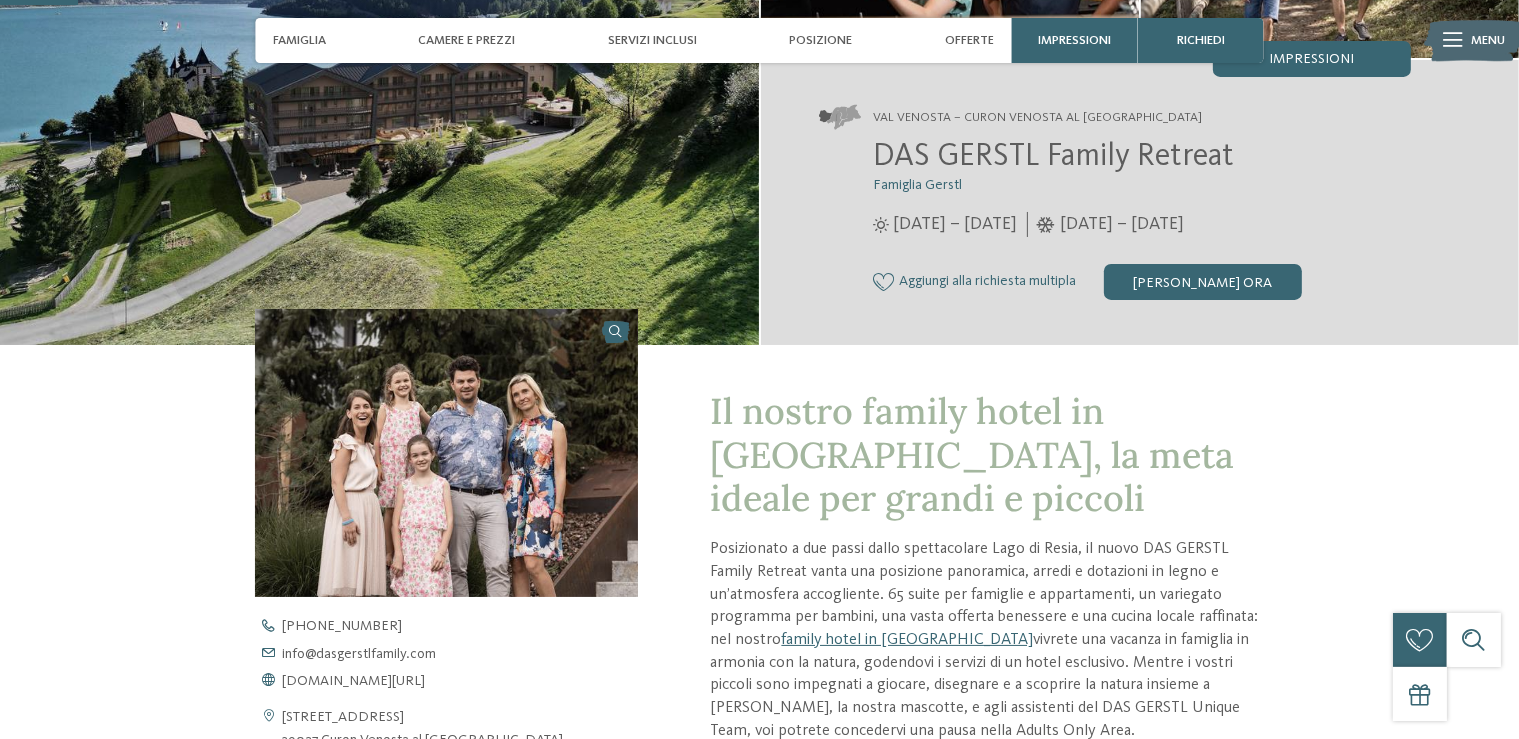 scroll, scrollTop: 422, scrollLeft: 0, axis: vertical 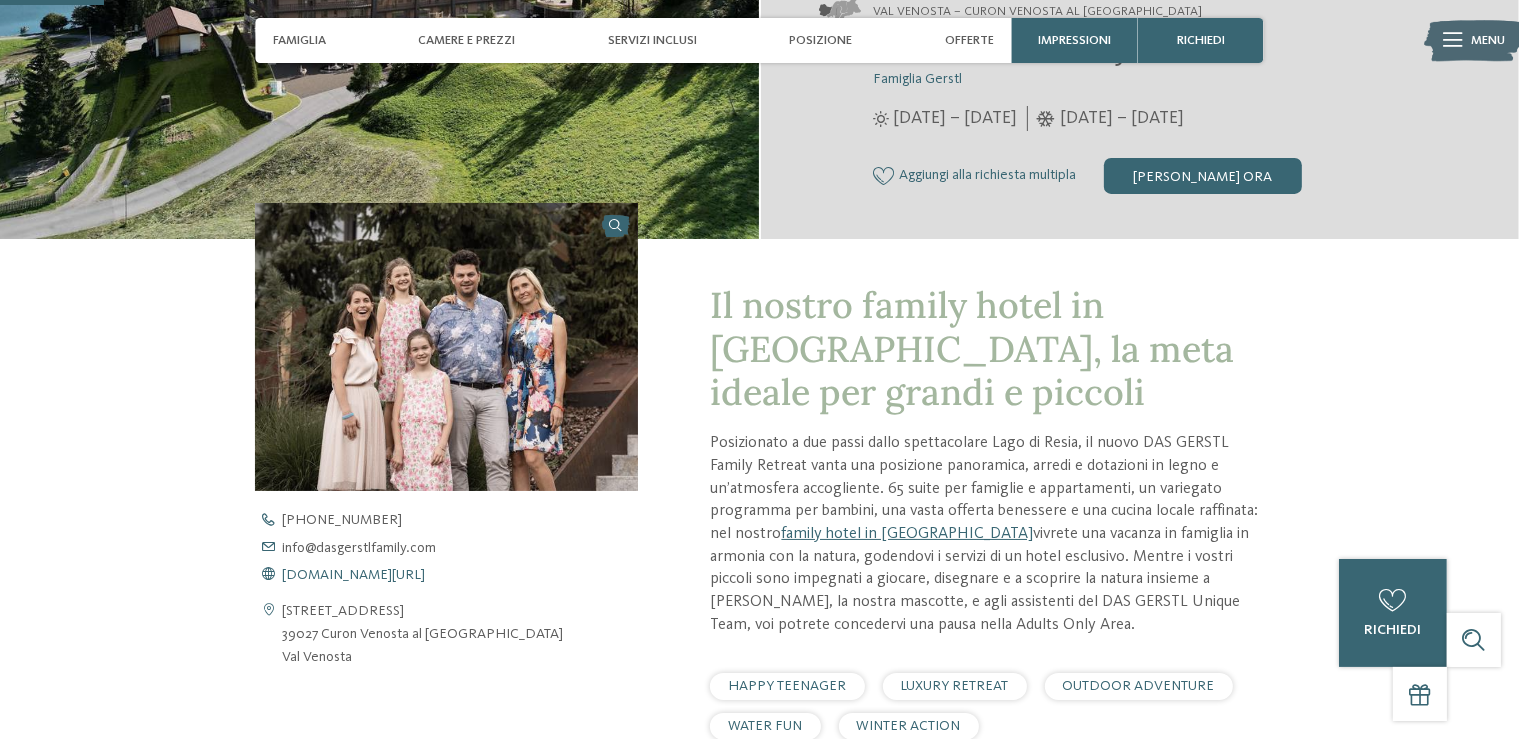 click on "[DOMAIN_NAME][URL]" at bounding box center (353, 574) 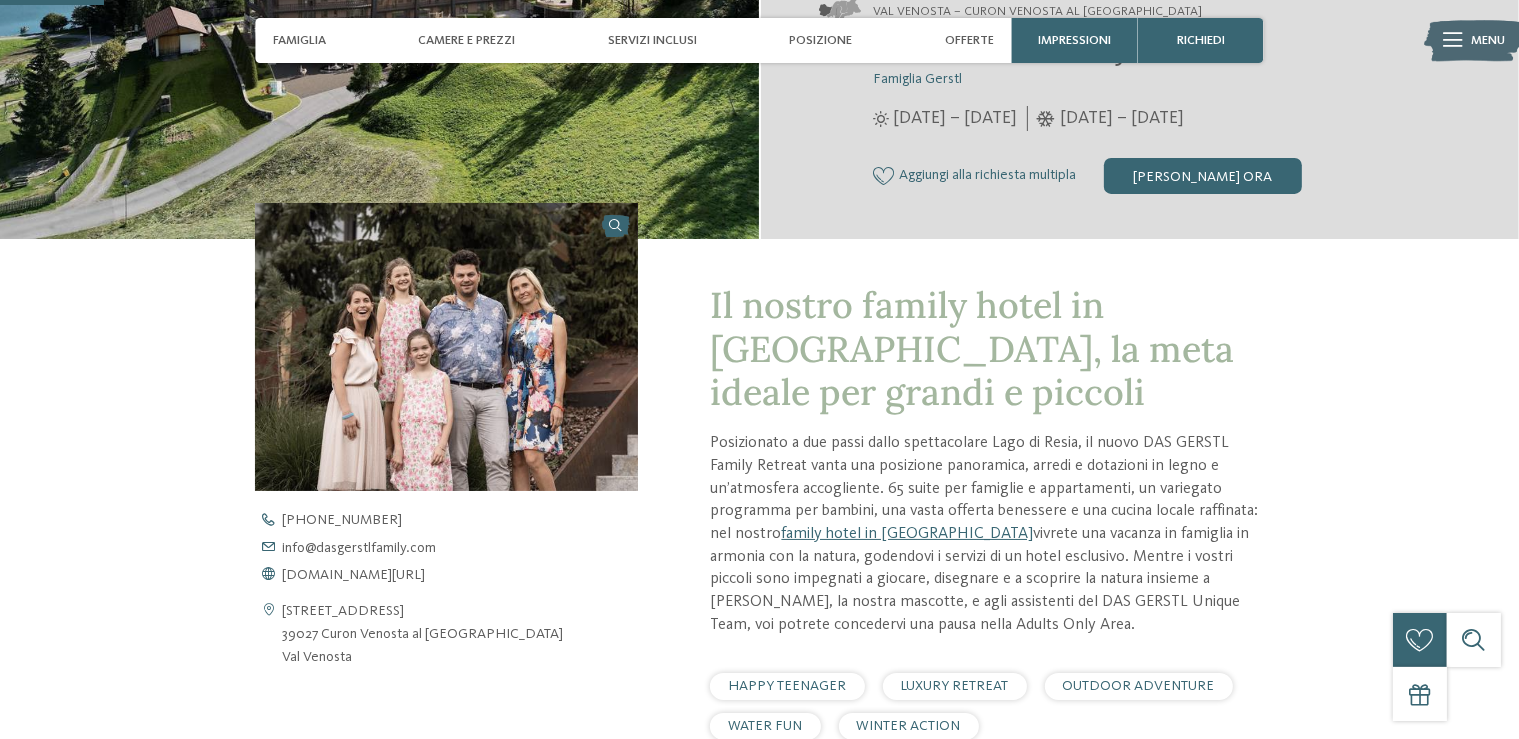 scroll, scrollTop: 0, scrollLeft: 0, axis: both 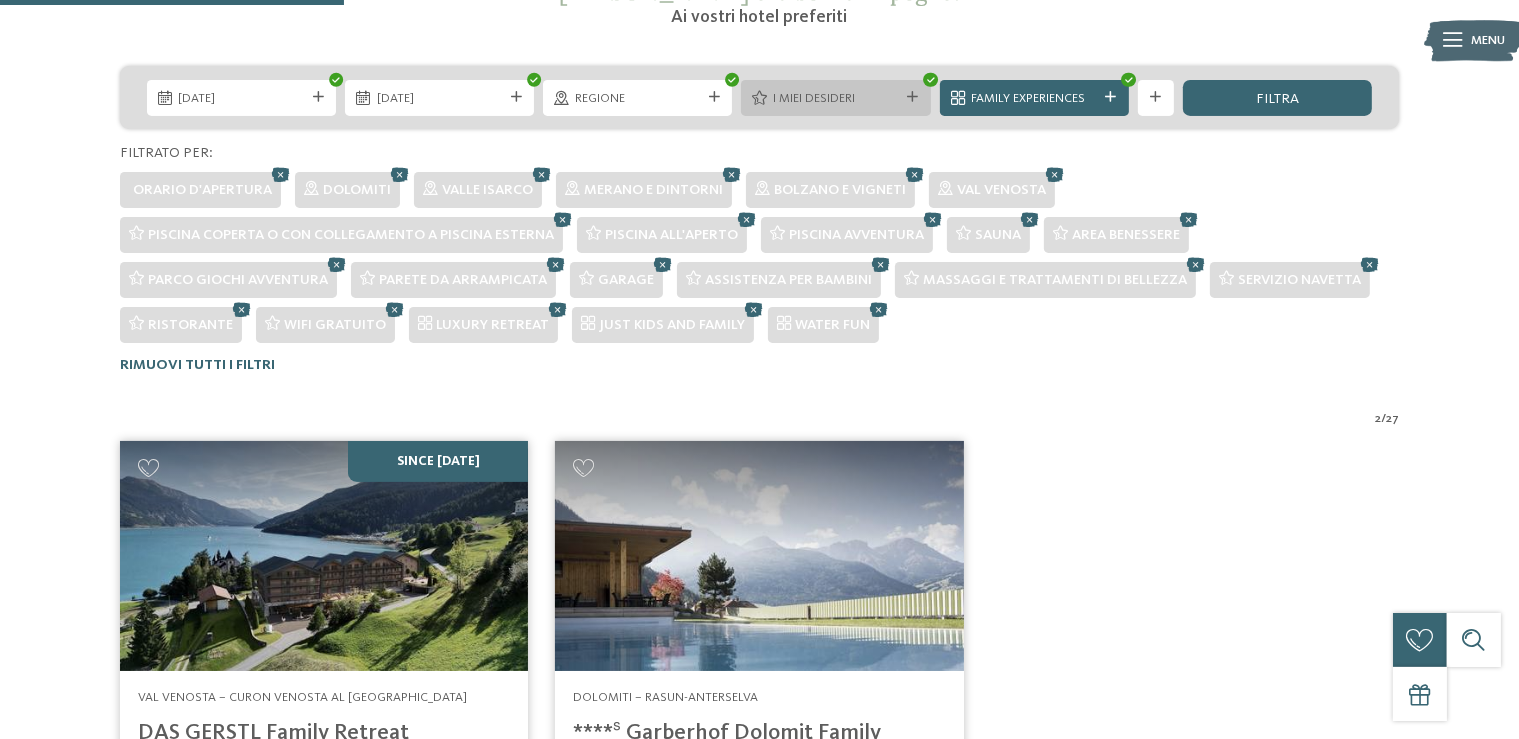 click on "I miei desideri" at bounding box center (836, 99) 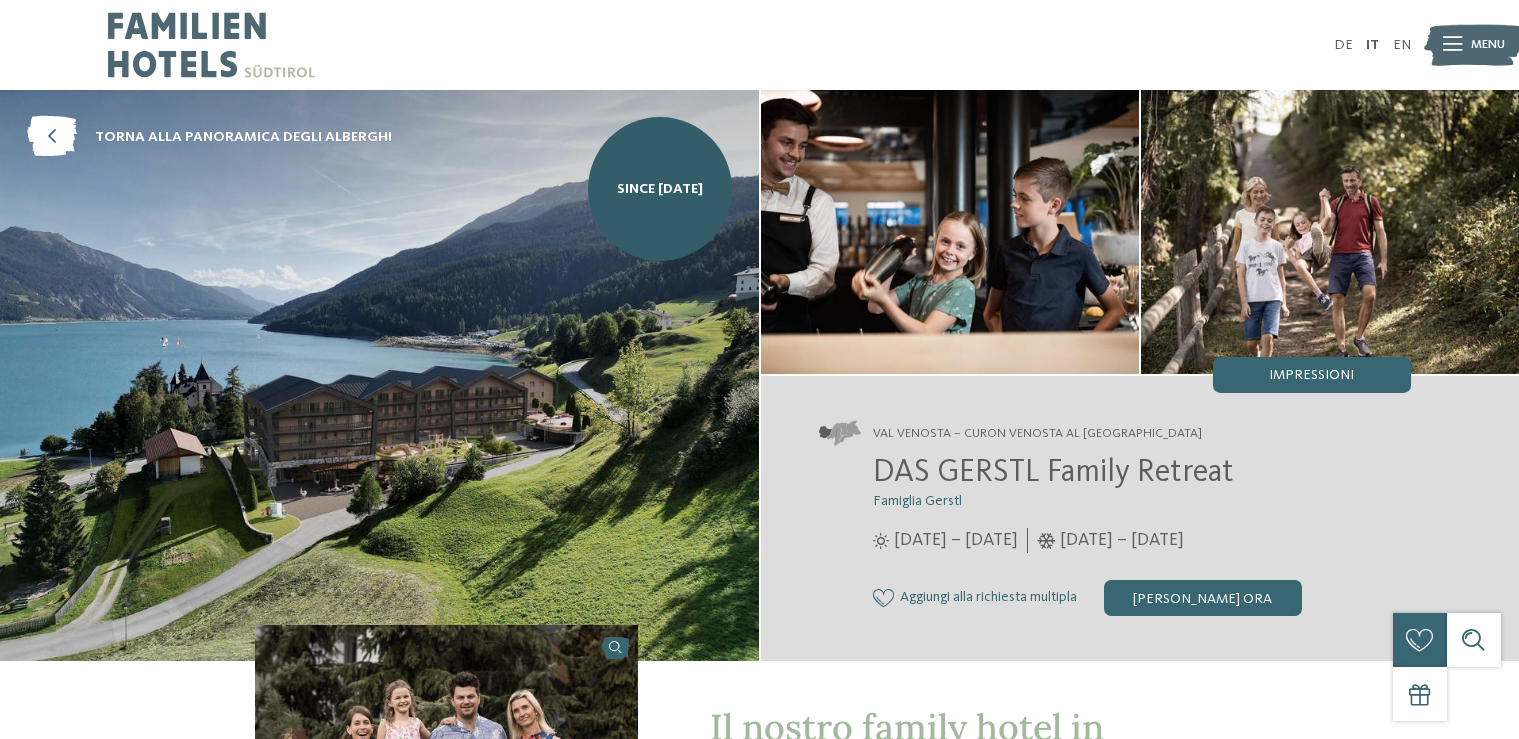 scroll, scrollTop: 0, scrollLeft: 0, axis: both 